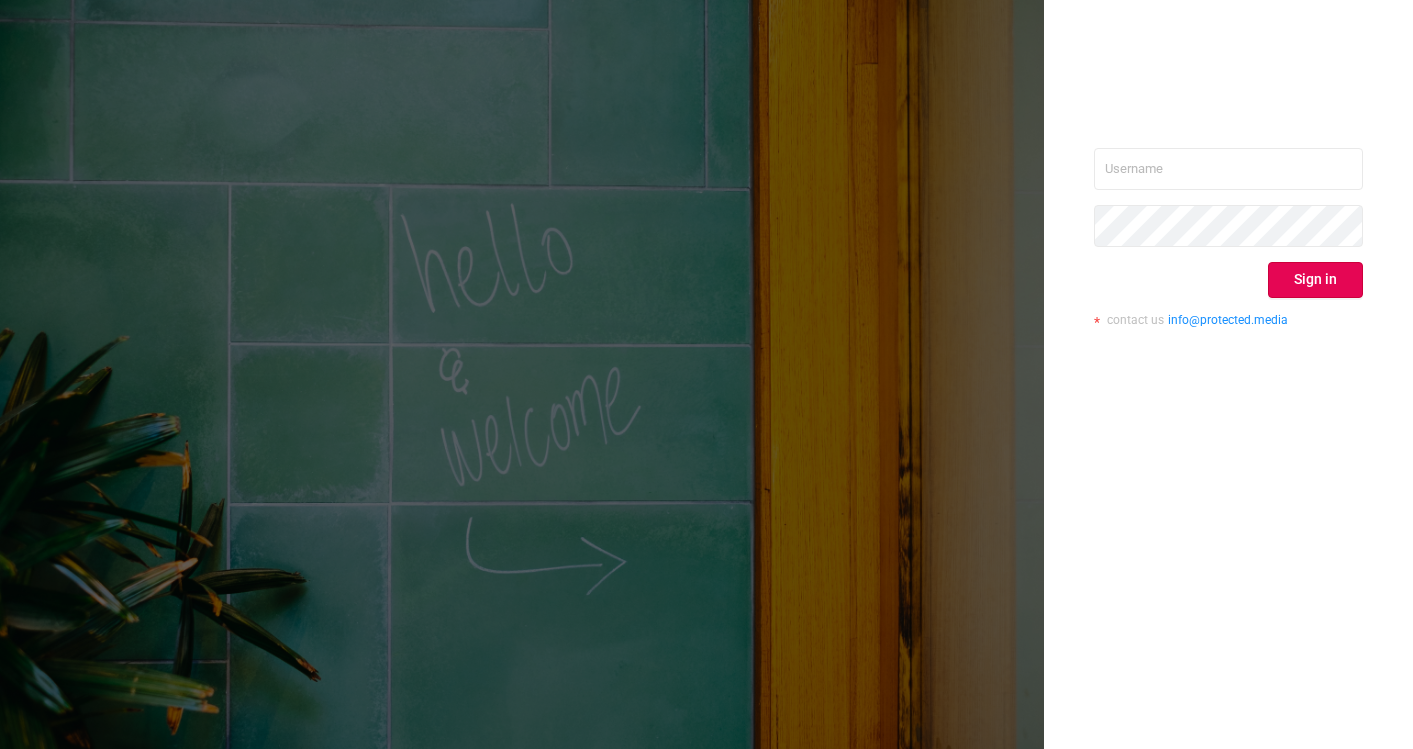 scroll, scrollTop: 0, scrollLeft: 0, axis: both 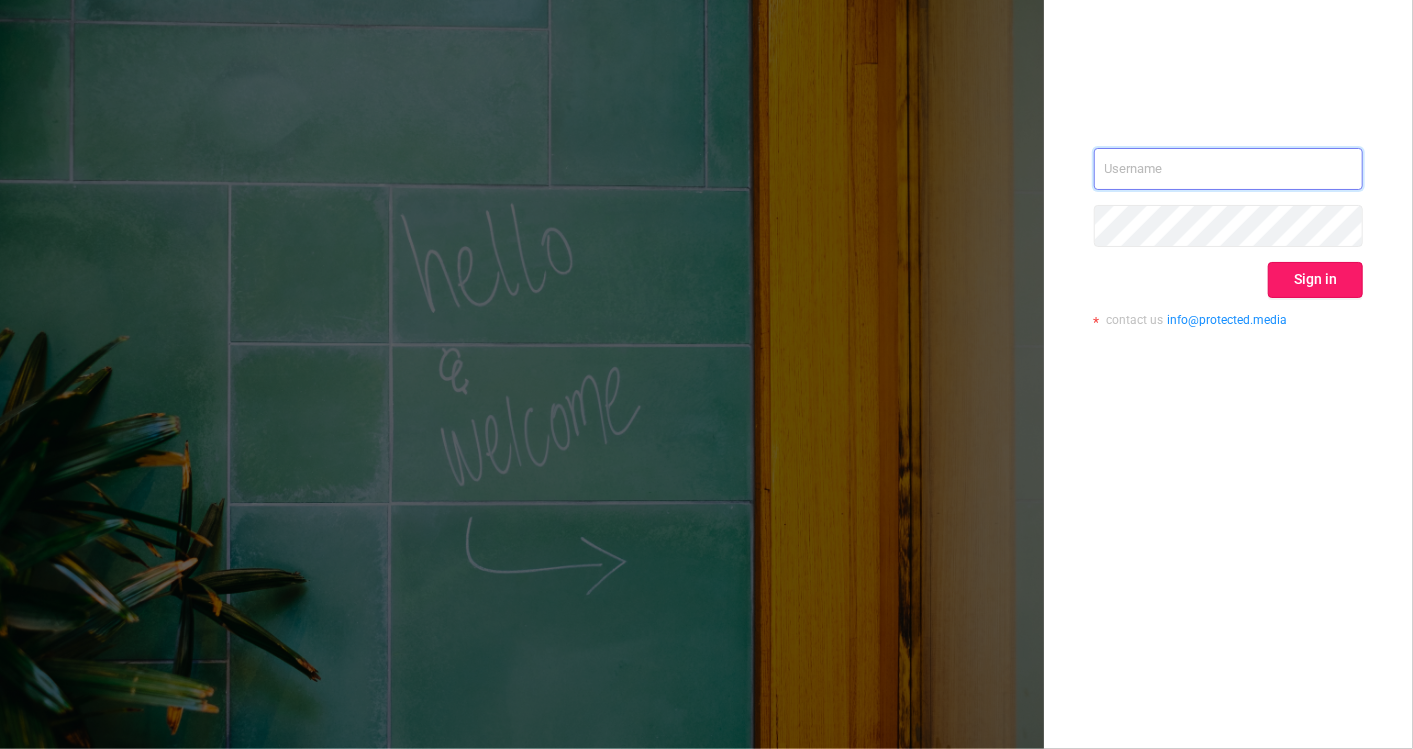type on "[EMAIL]" 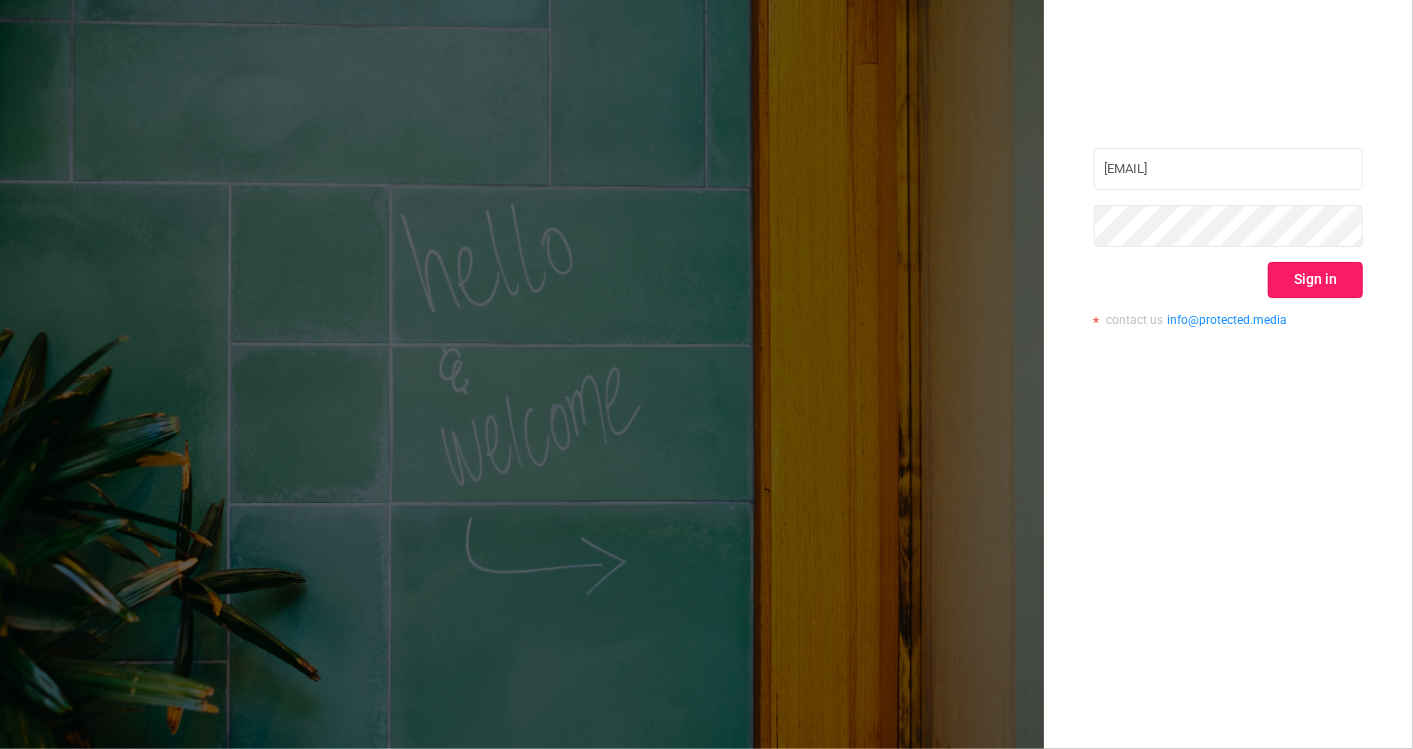 click on "Sign in" at bounding box center [1315, 280] 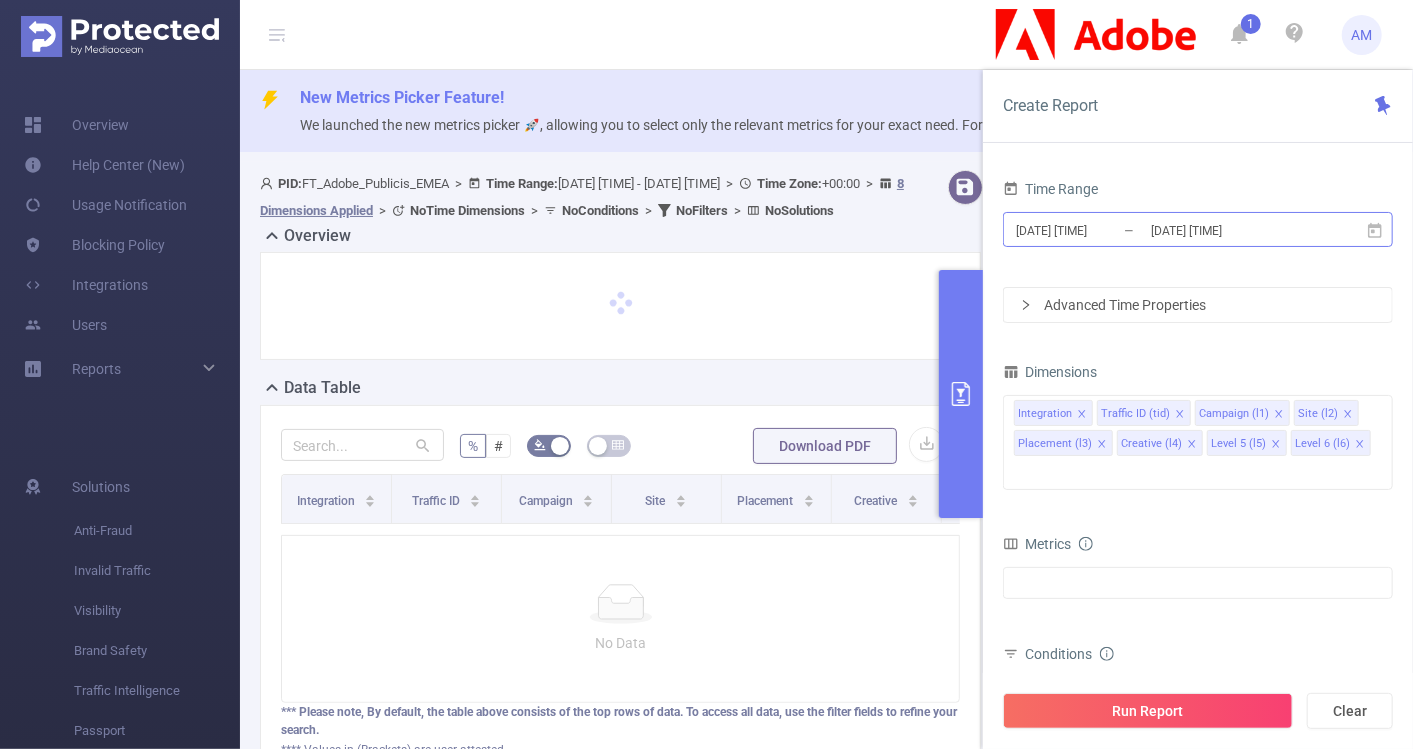 click on "[DATE] [TIME]" at bounding box center (1095, 230) 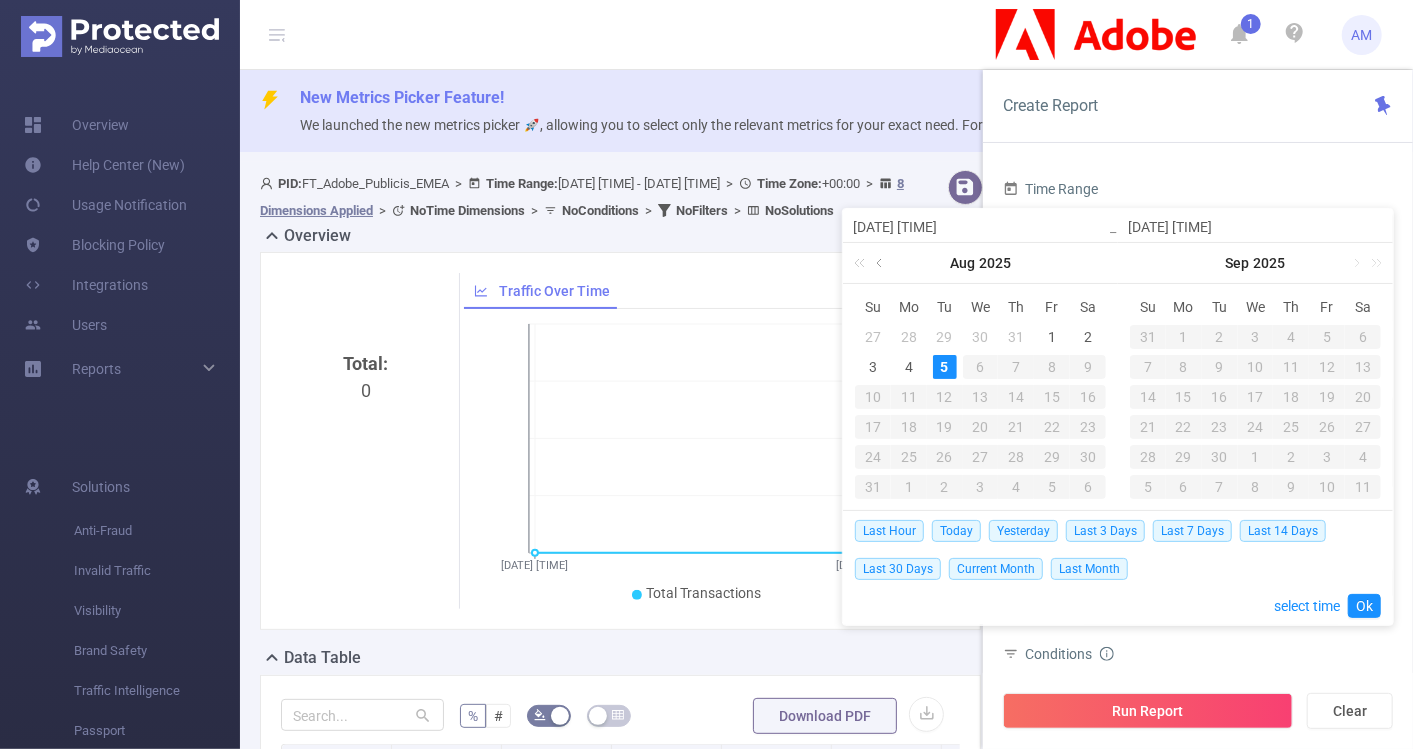 click at bounding box center (881, 263) 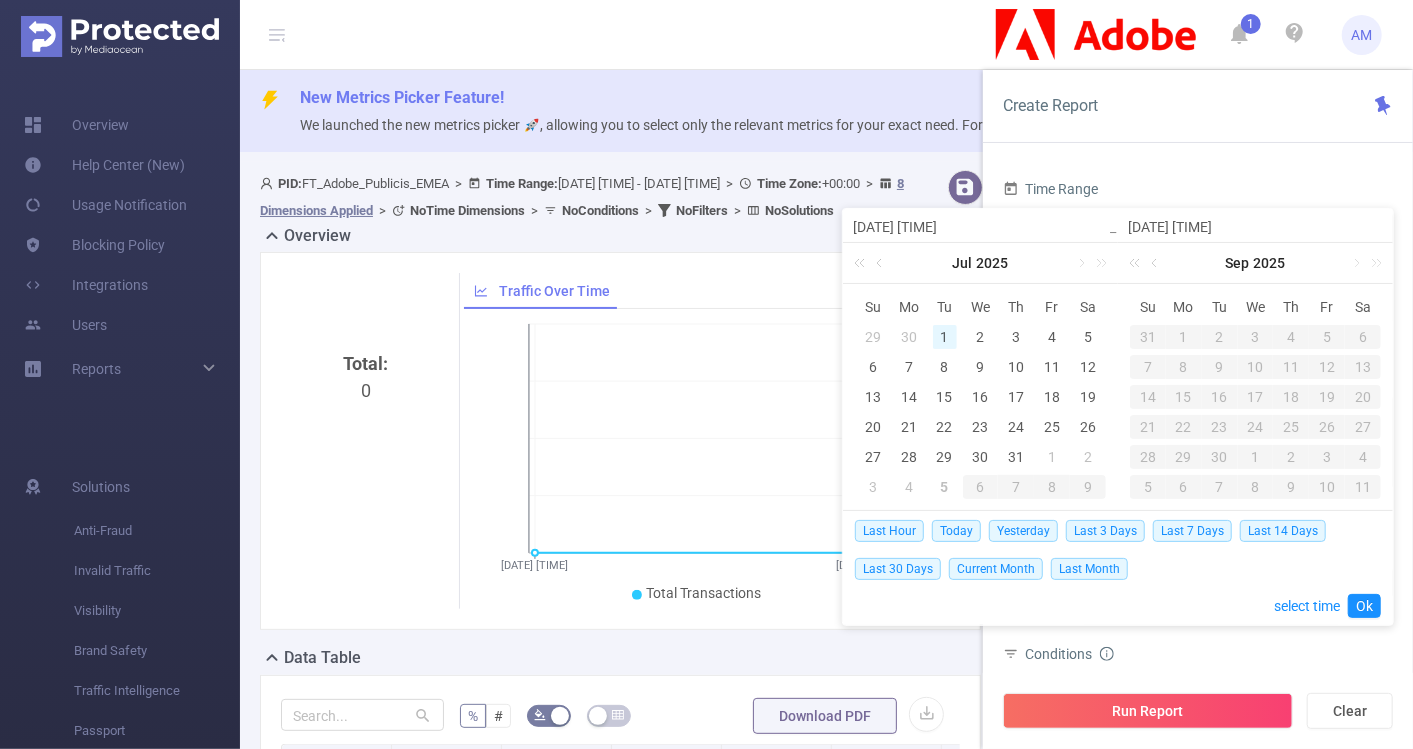 click on "1" at bounding box center (945, 337) 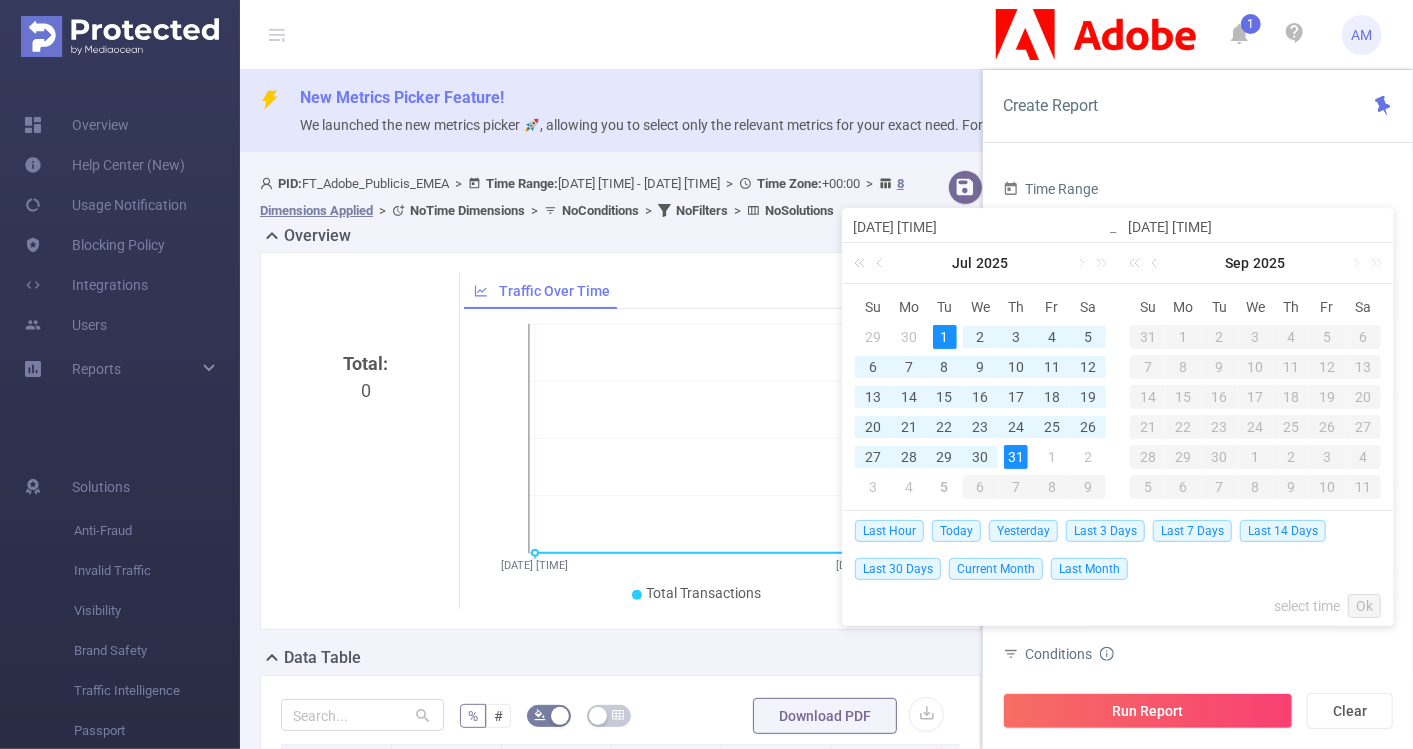 click on "31" at bounding box center [1016, 457] 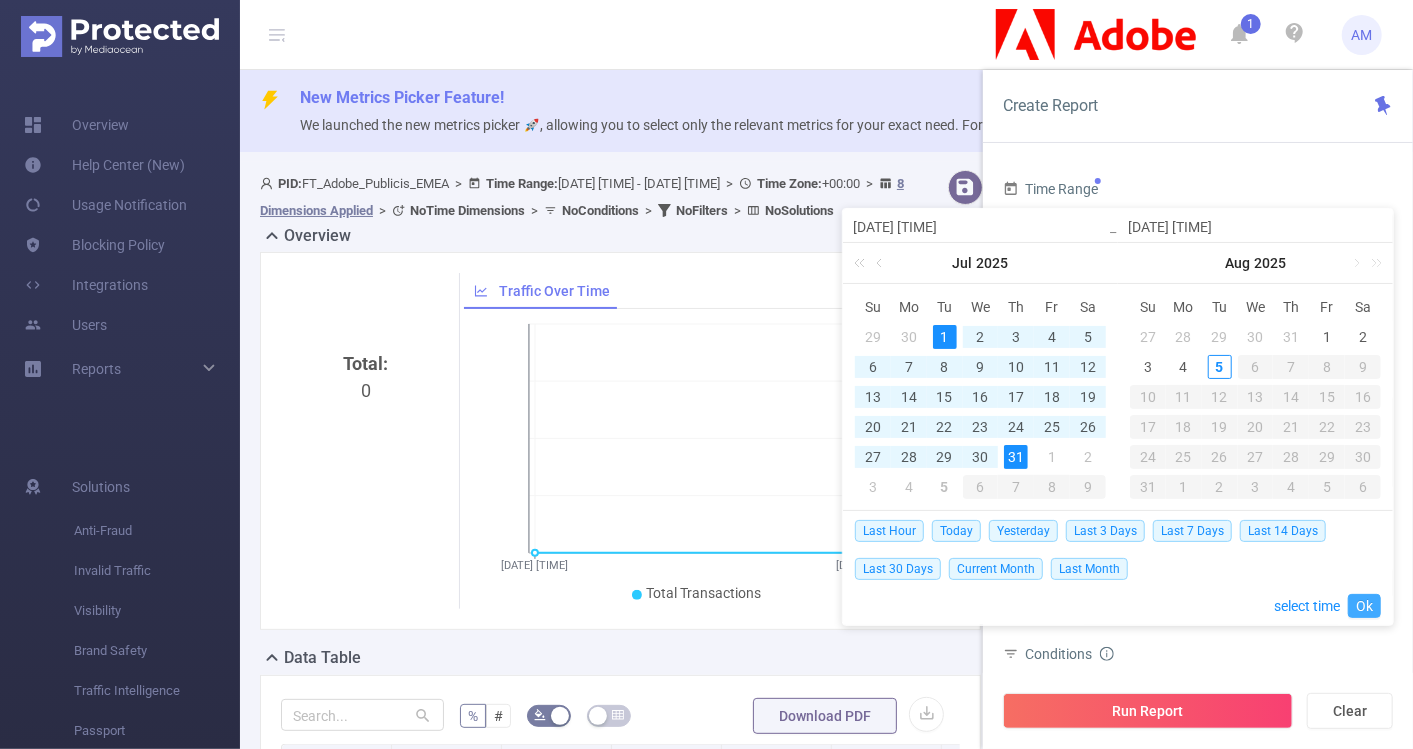 click on "Ok" at bounding box center [1364, 606] 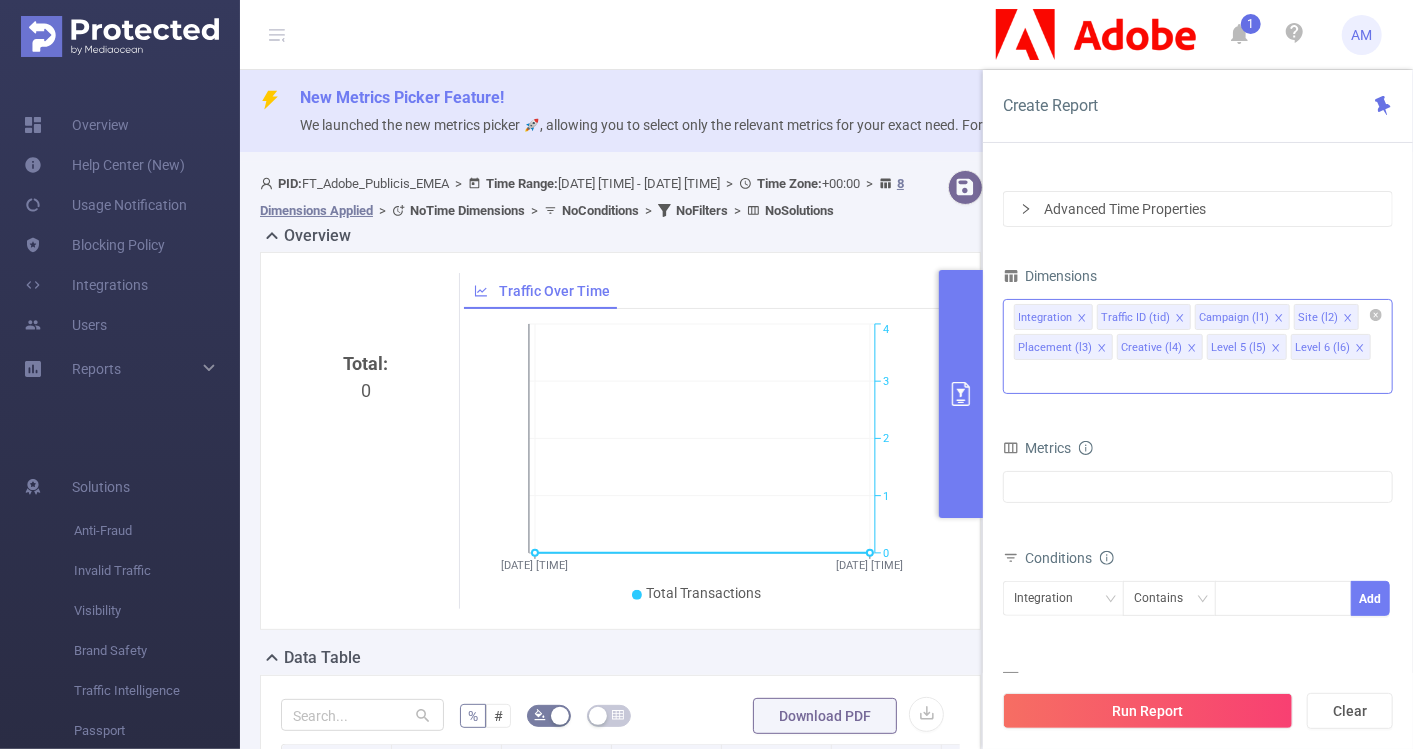 click 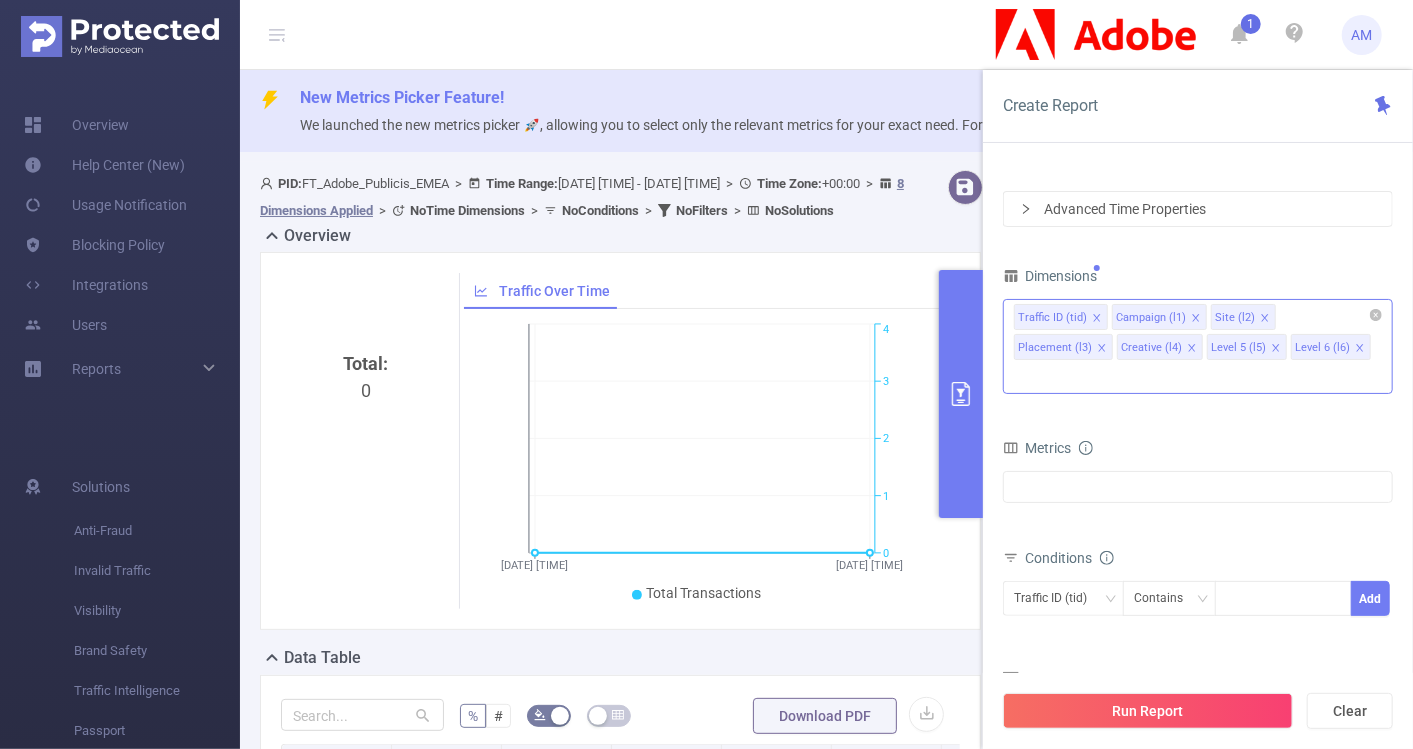 click at bounding box center [1097, 319] 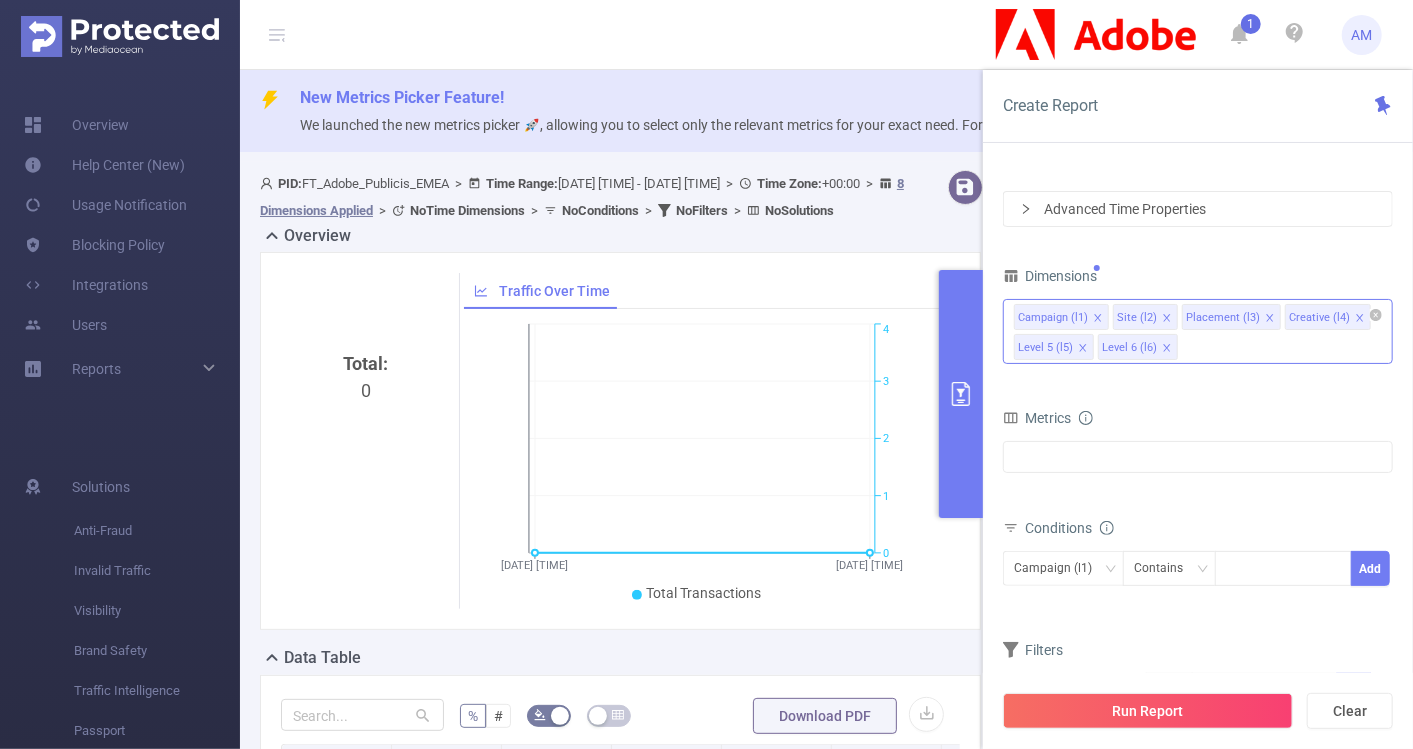 click 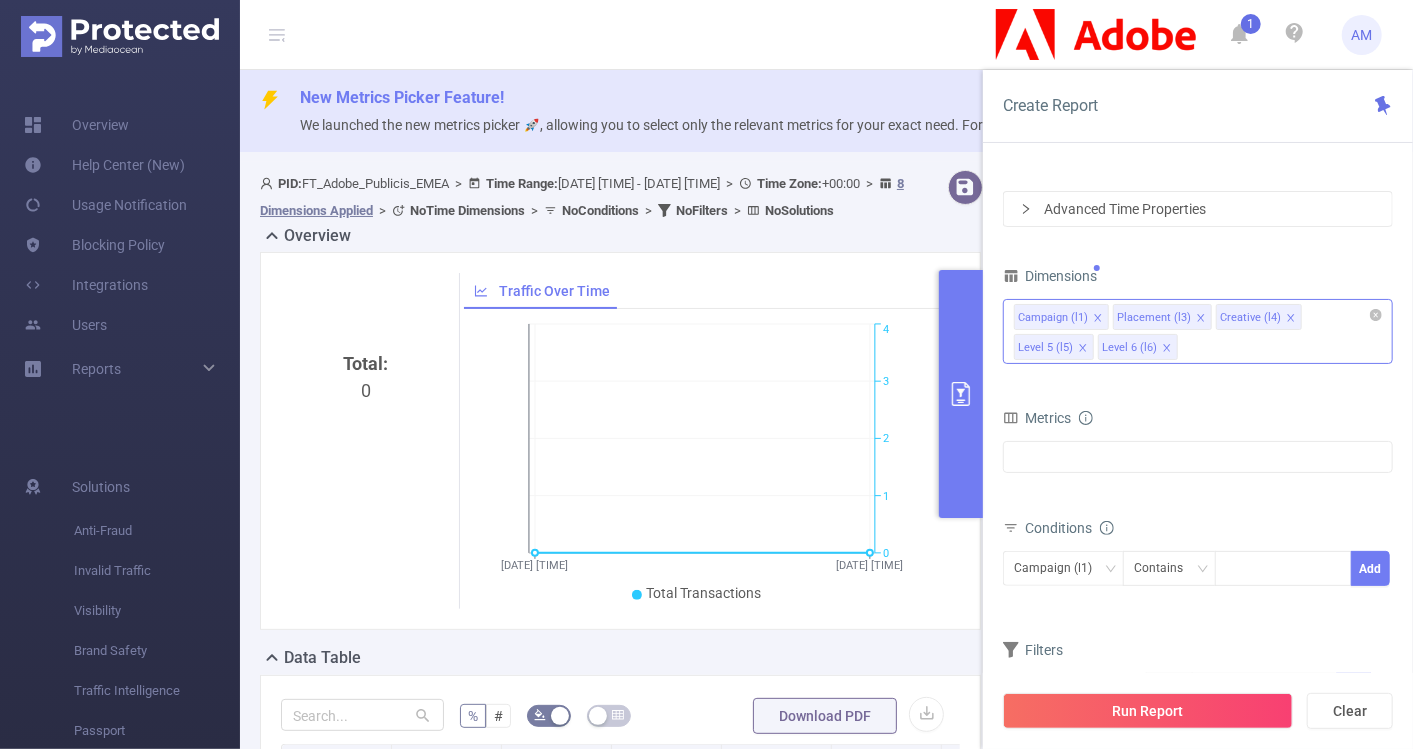 click 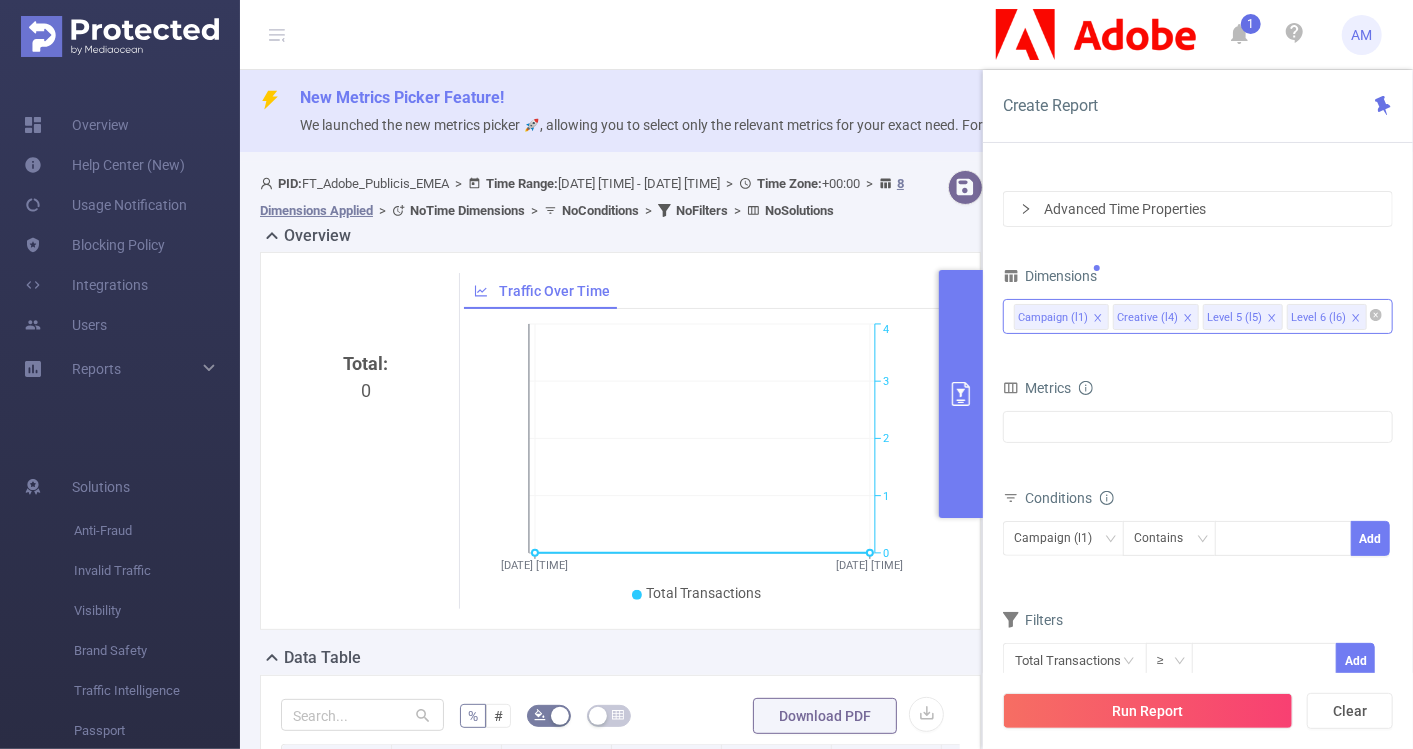 click 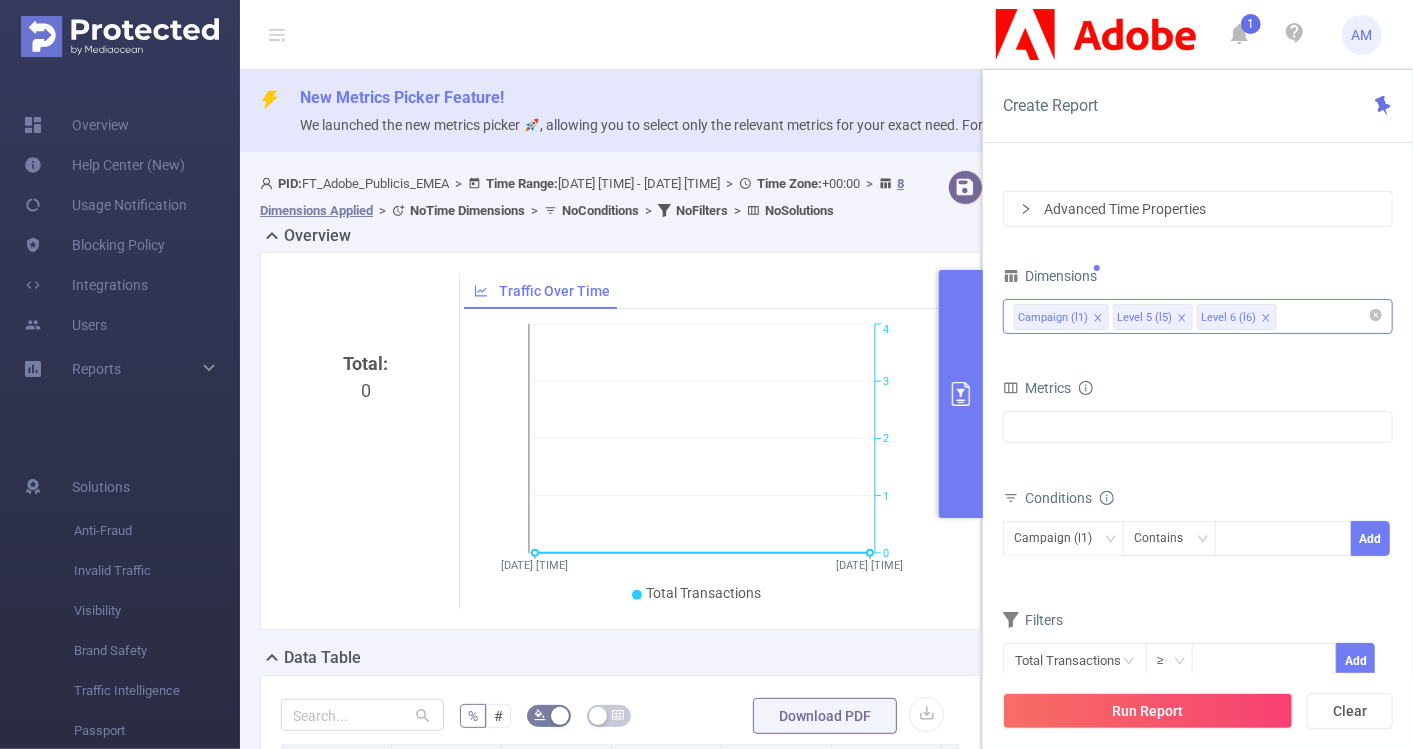 click 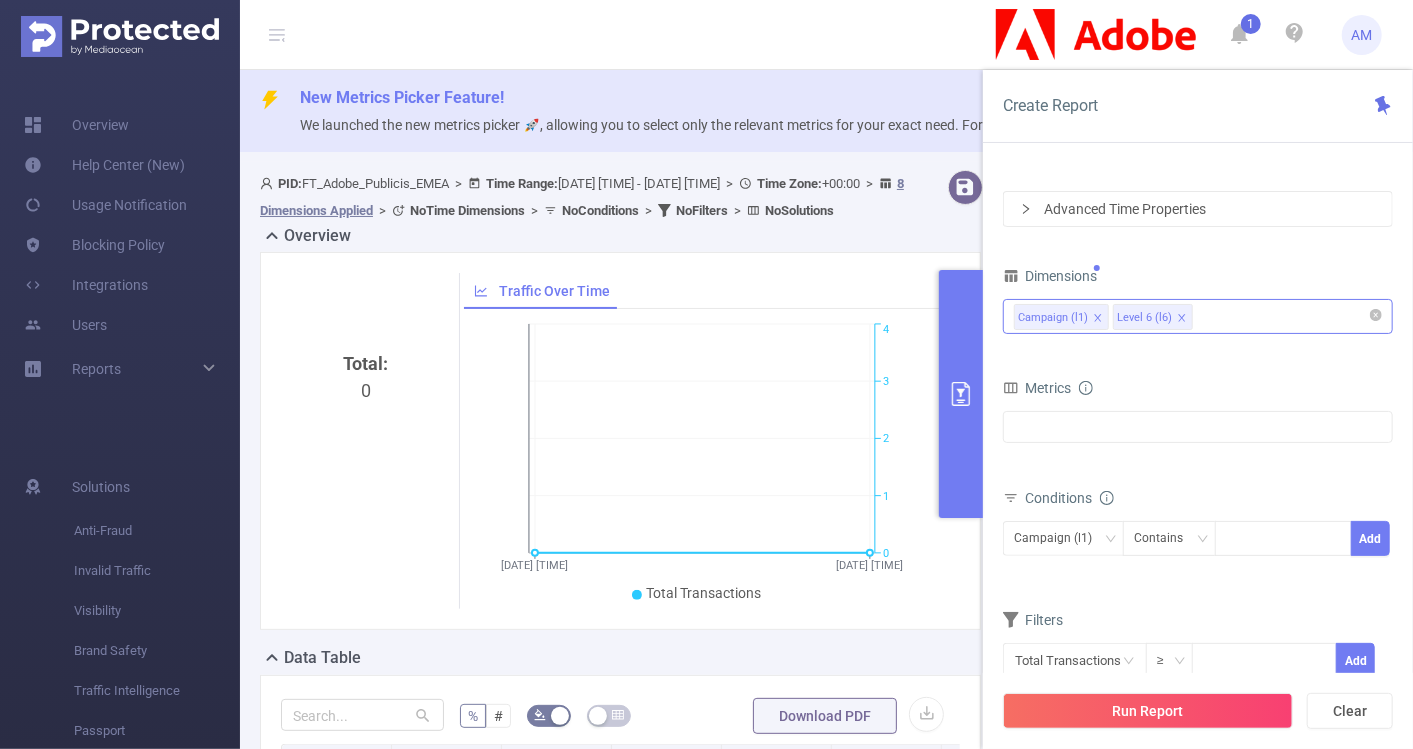 click 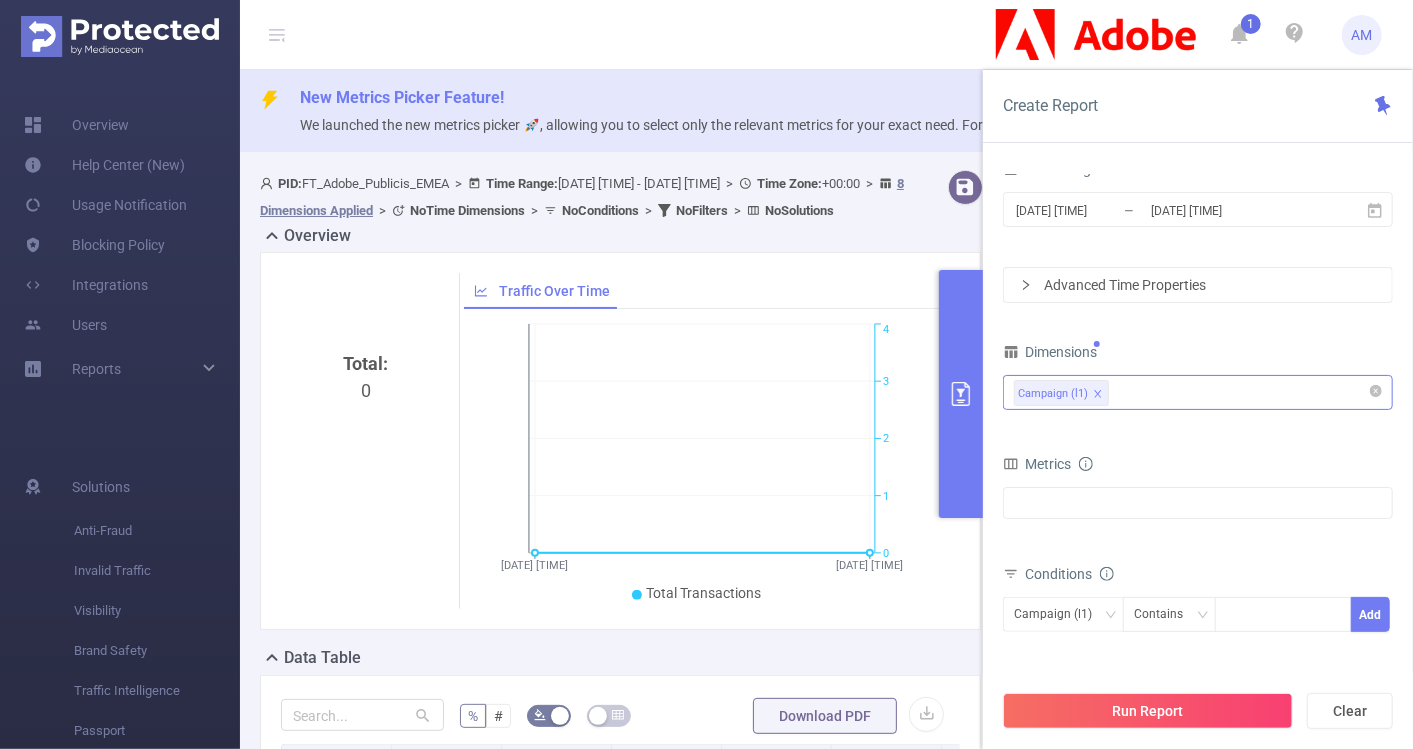 click on "Campaign (l1)" at bounding box center [1198, 392] 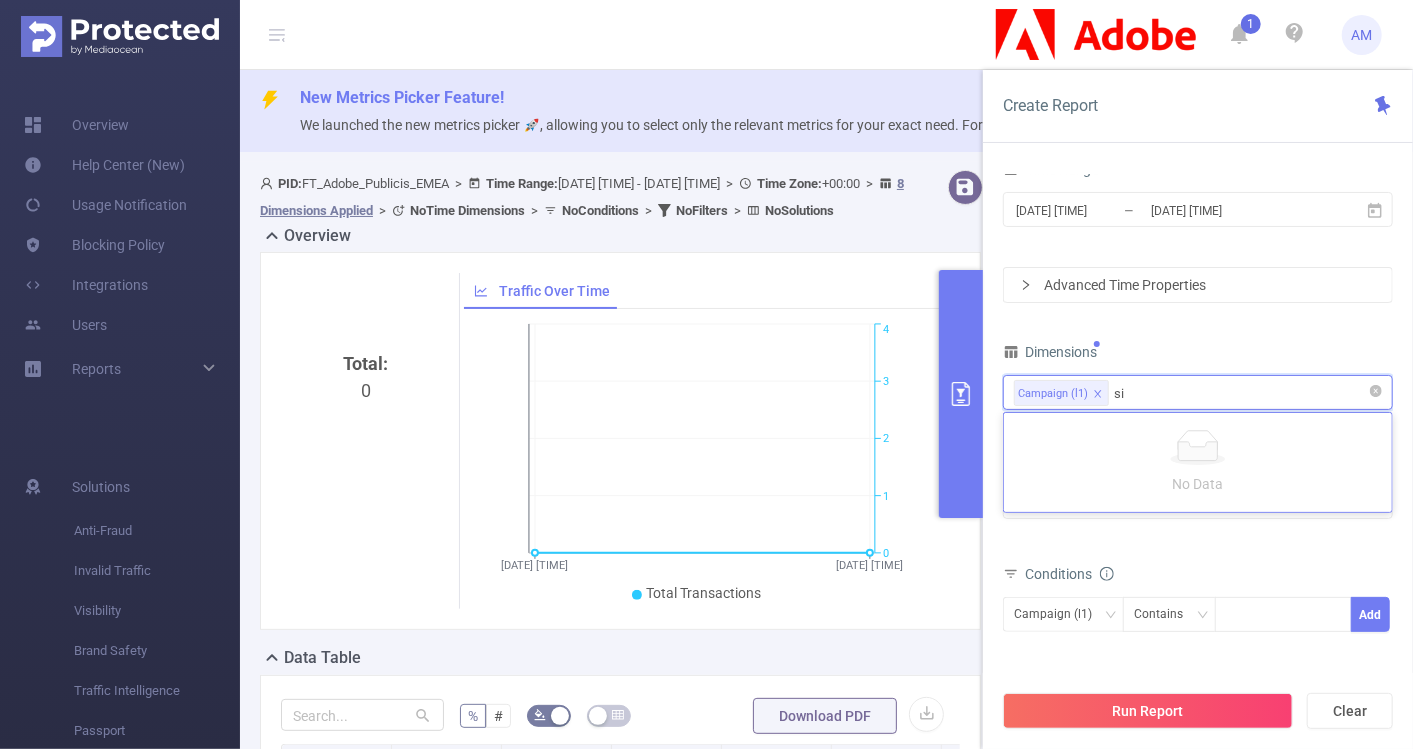 type on "s" 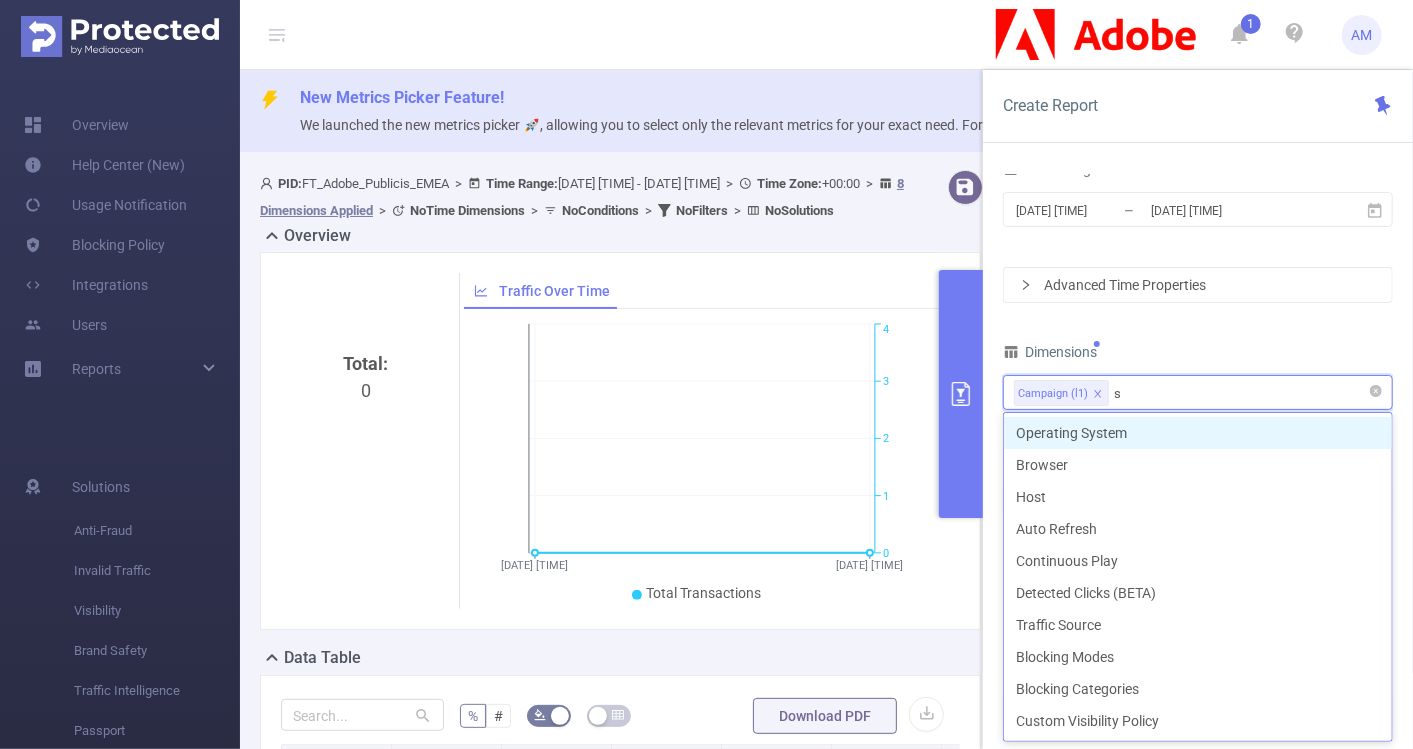 type 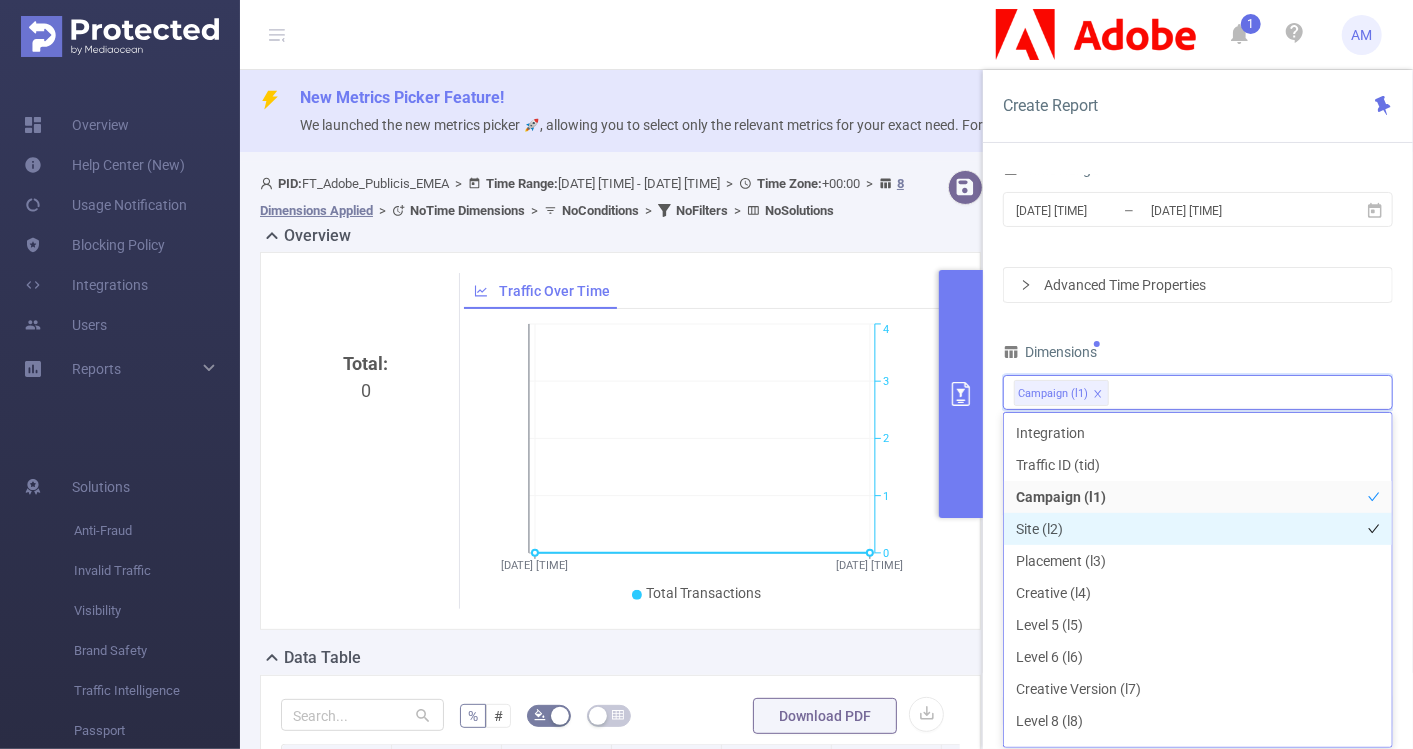 click on "Site (l2)" at bounding box center [1198, 529] 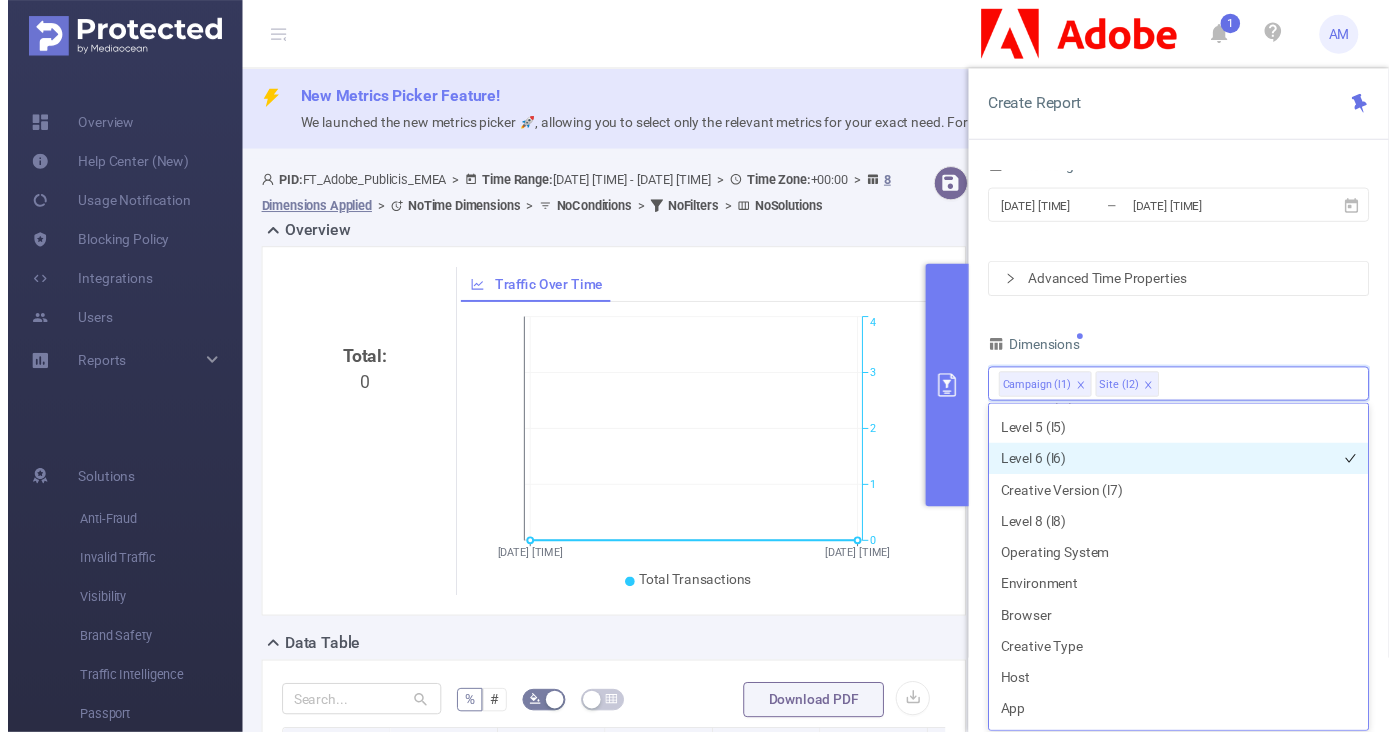 scroll, scrollTop: 244, scrollLeft: 0, axis: vertical 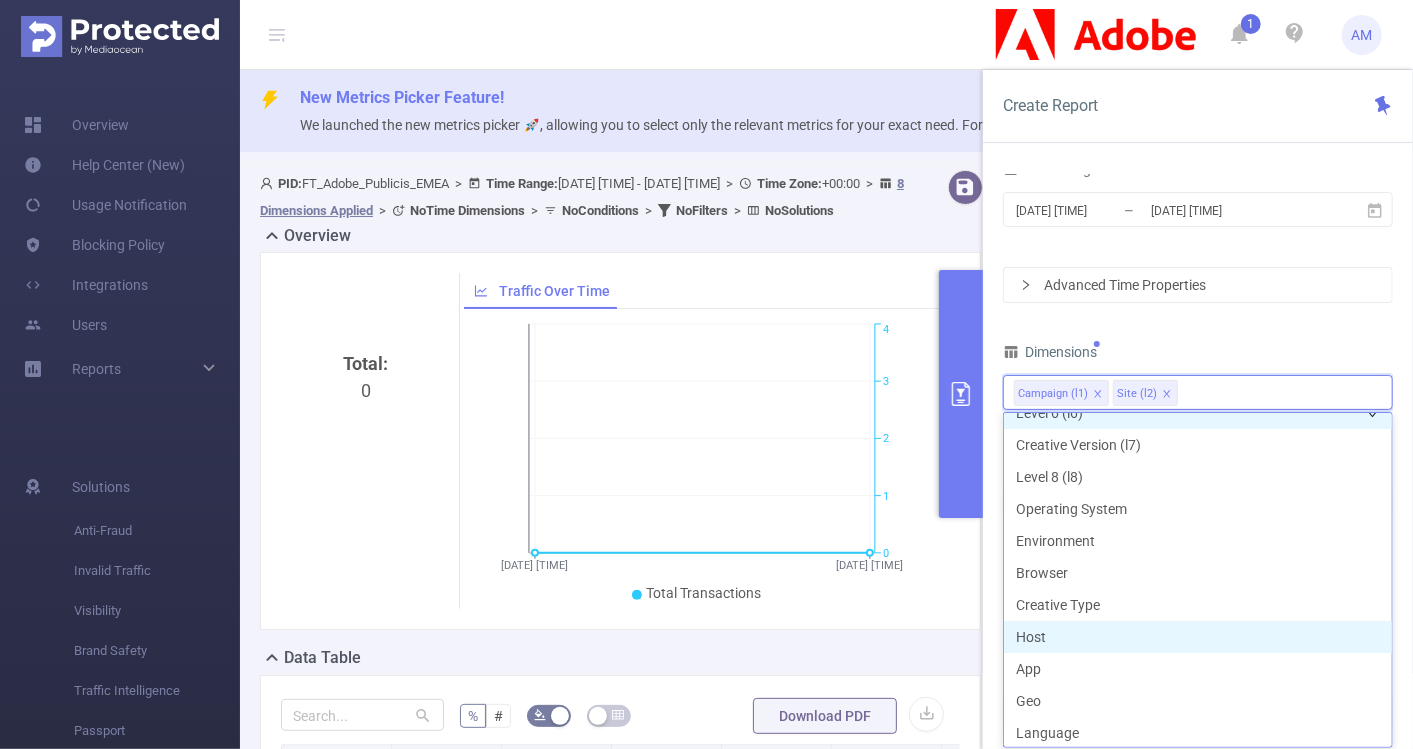 click on "Host" at bounding box center [1198, 637] 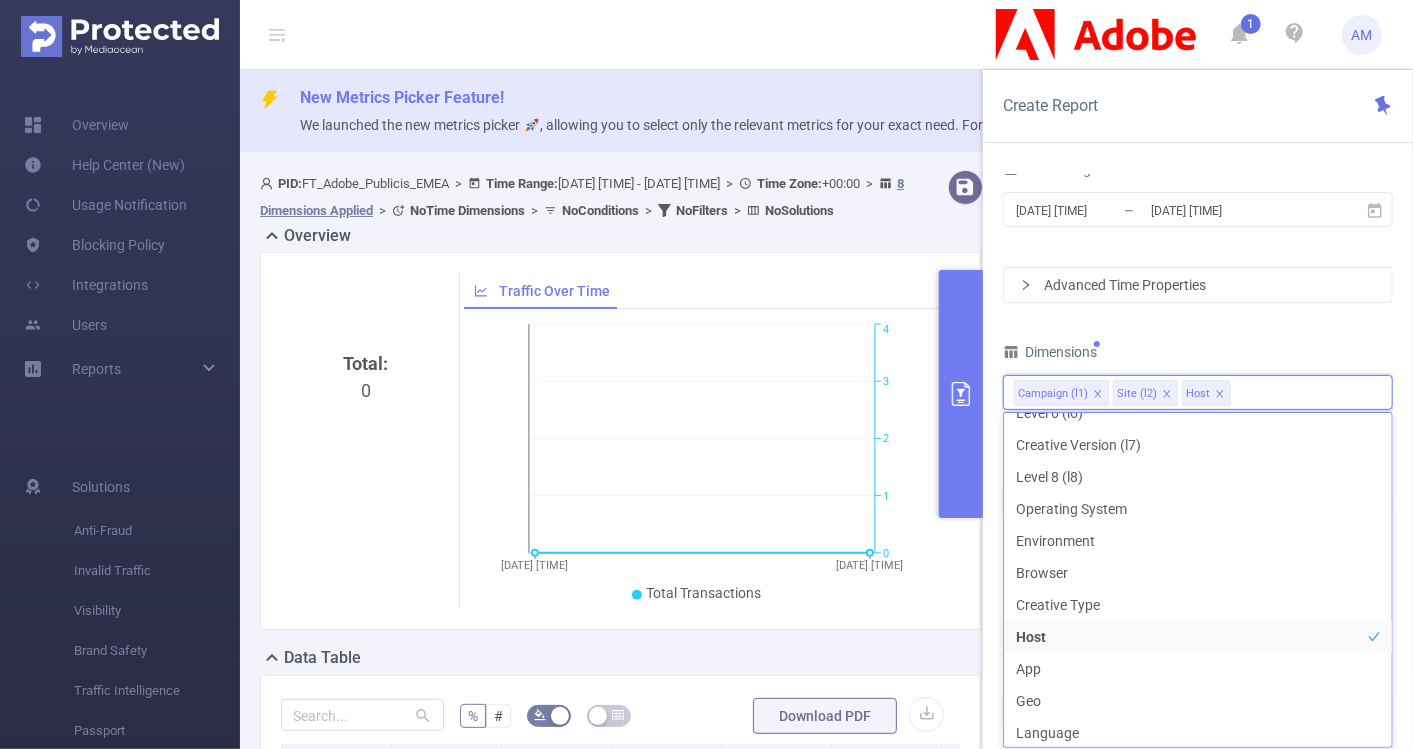 click on "Time Range [DATE] [TIME] _ [DATE] [TIME] Advanced Time Properties    Dimensions Campaign (l1) Site (l2) Host      Metrics af_fraud af_fraud_bot_virus af_fraud_hostile_tools af_fraud_tunneled_traffic af_fraud_non_malicious_bots af_fraud_view af_fraud_publisher af_fraud_reputation af_susp af_susp_bot_virus af_susp_hostile_tools af_susp_tunneled_traffic af_susp_non_malicious_bots af_susp_view af_susp_publisher af_susp_reputation total_ivt      Conditions  Campaign (l1) Contains   Add    Filters Total Transactions ≥ Add" at bounding box center [1198, 467] 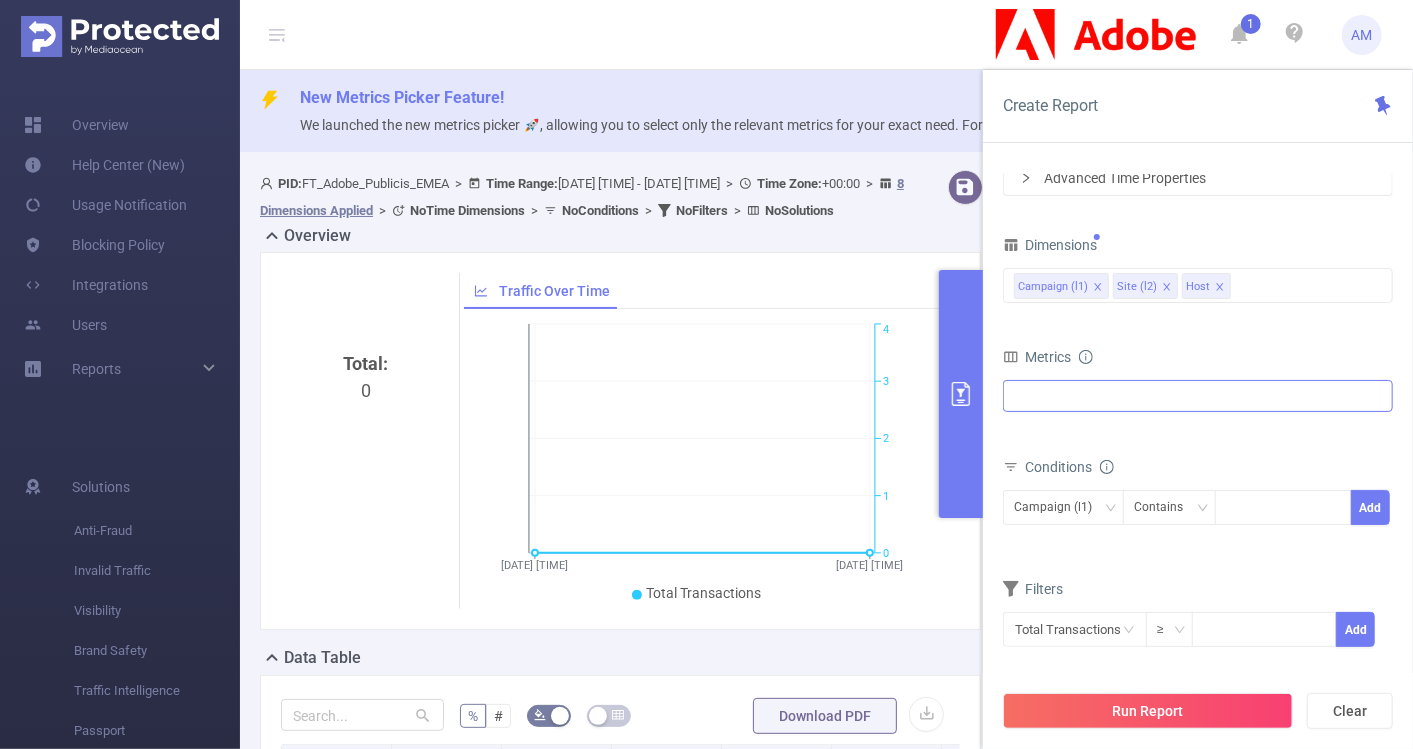 click at bounding box center (1198, 396) 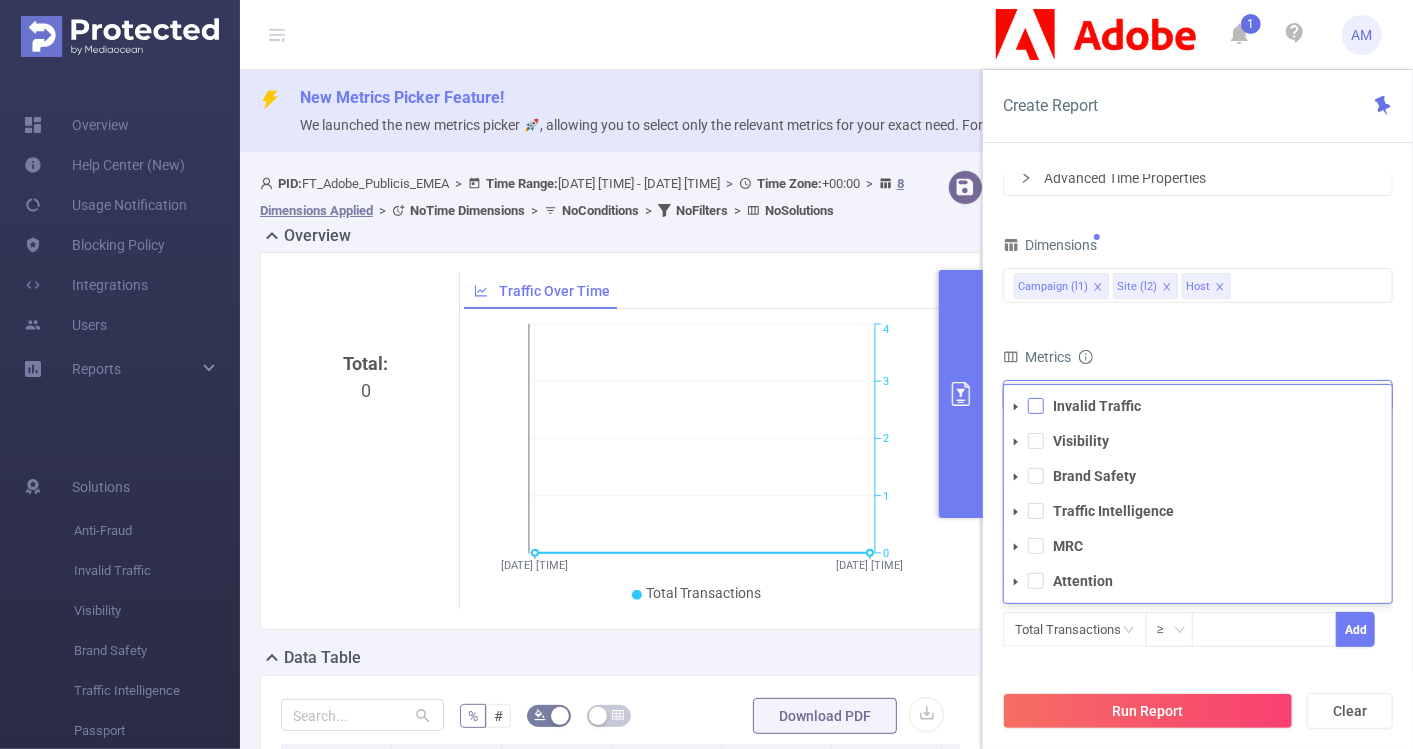 click at bounding box center [1036, 406] 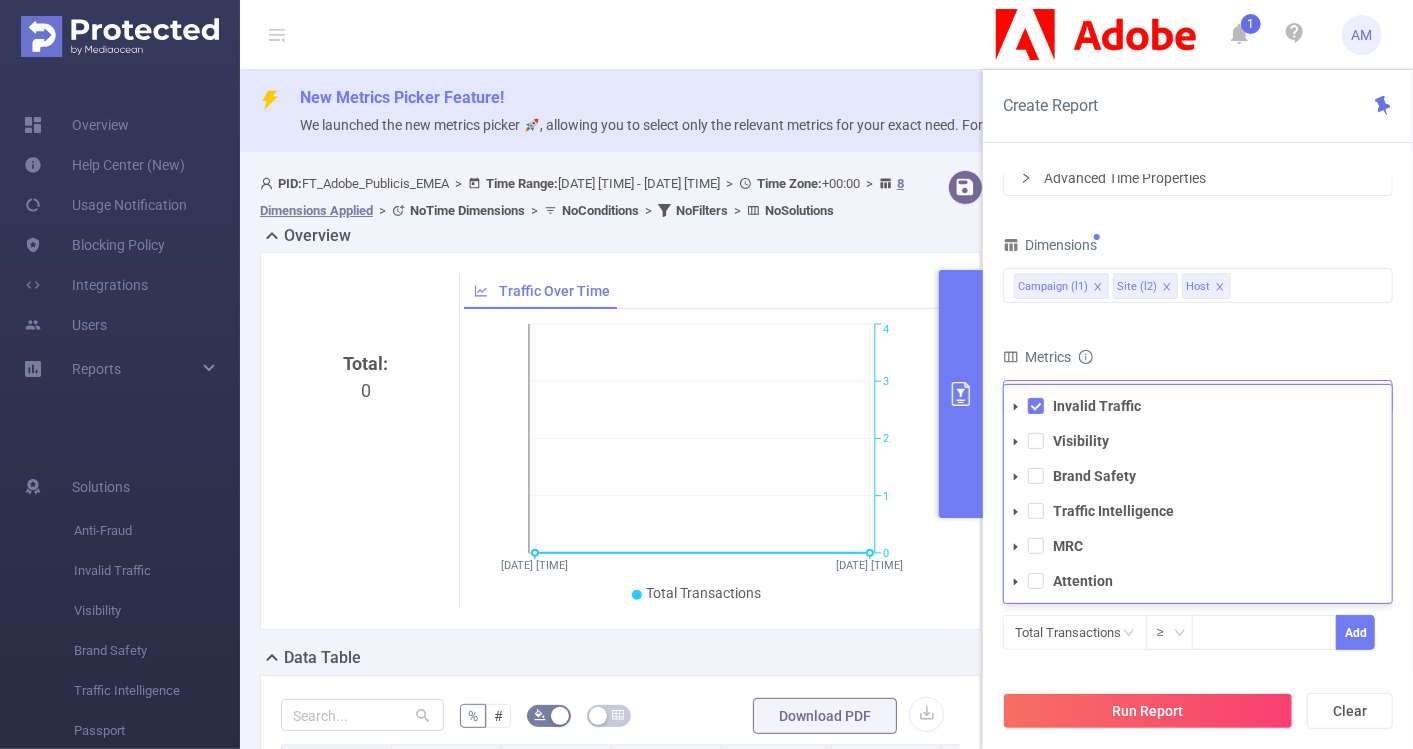 click 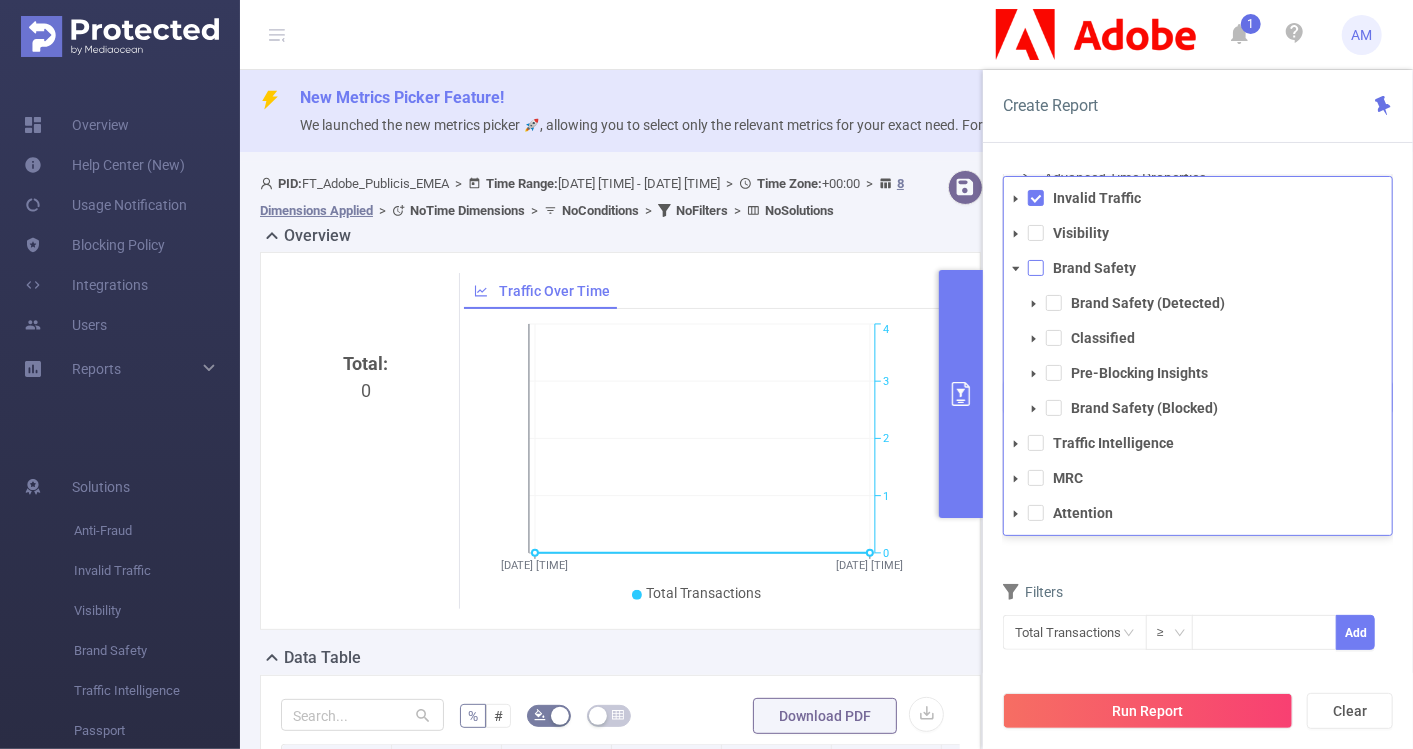click at bounding box center [1036, 268] 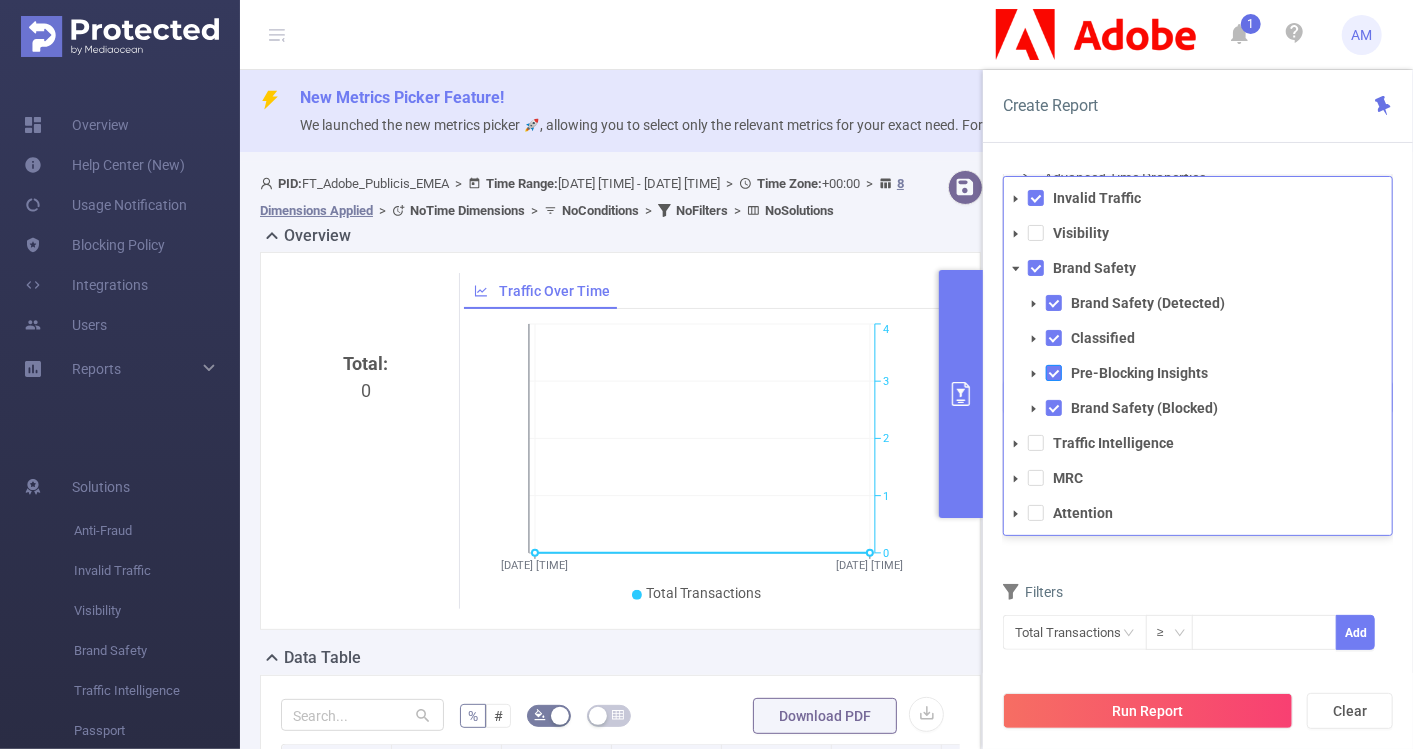 click at bounding box center [1054, 373] 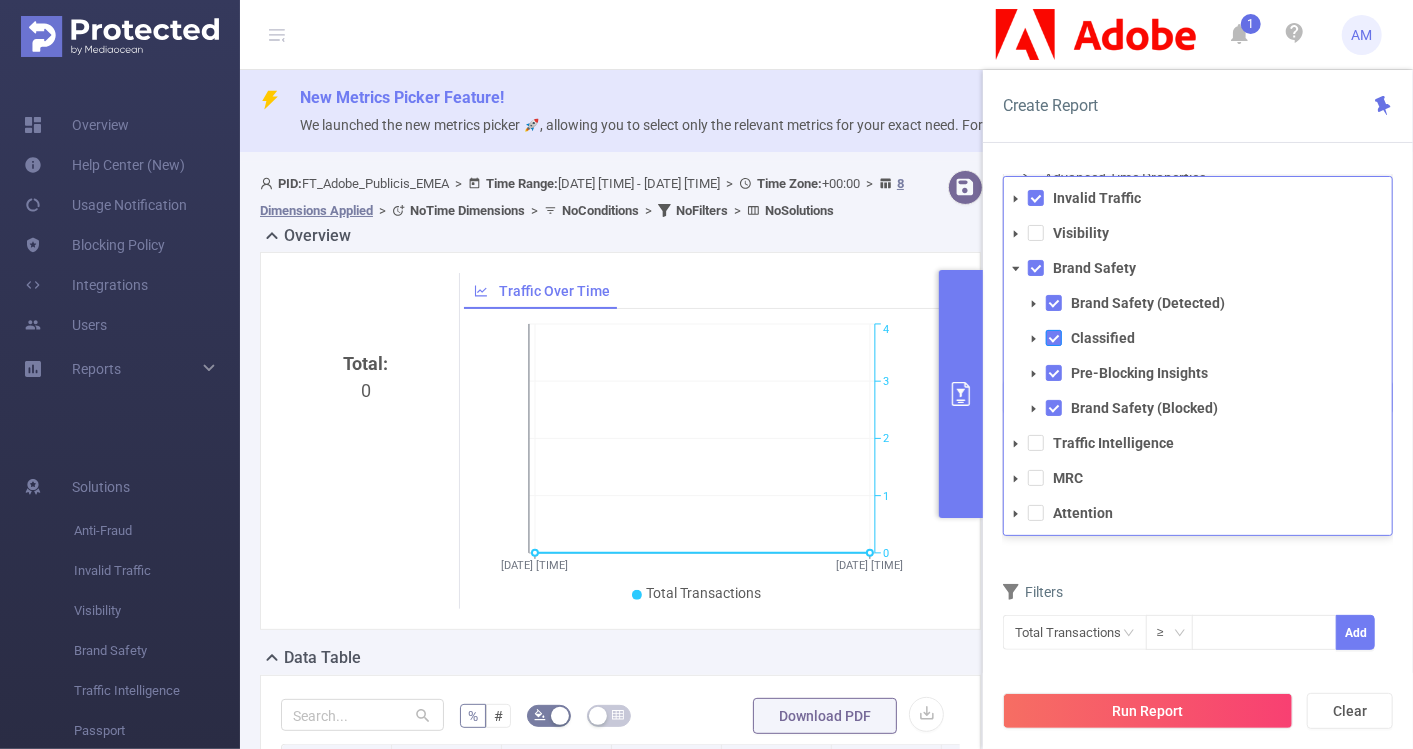 click at bounding box center [1054, 338] 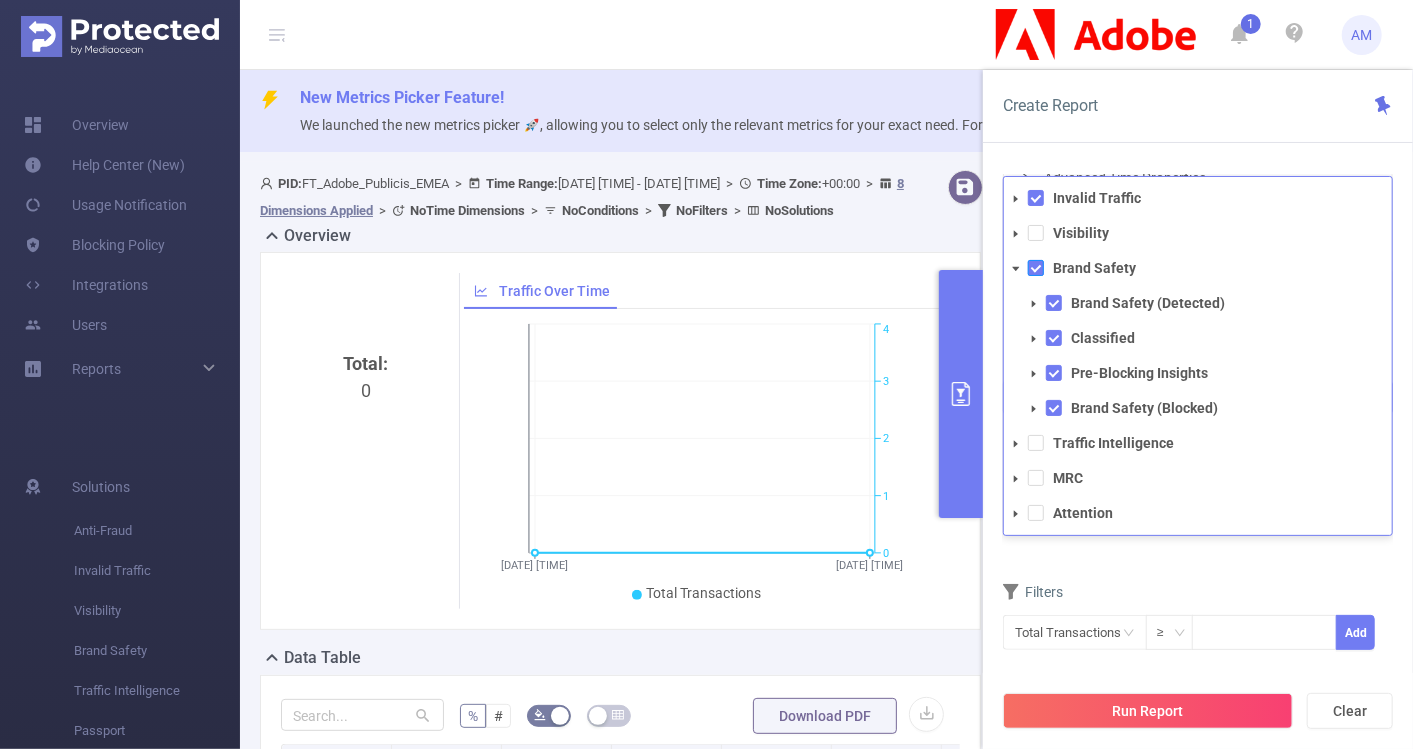 click at bounding box center [1036, 268] 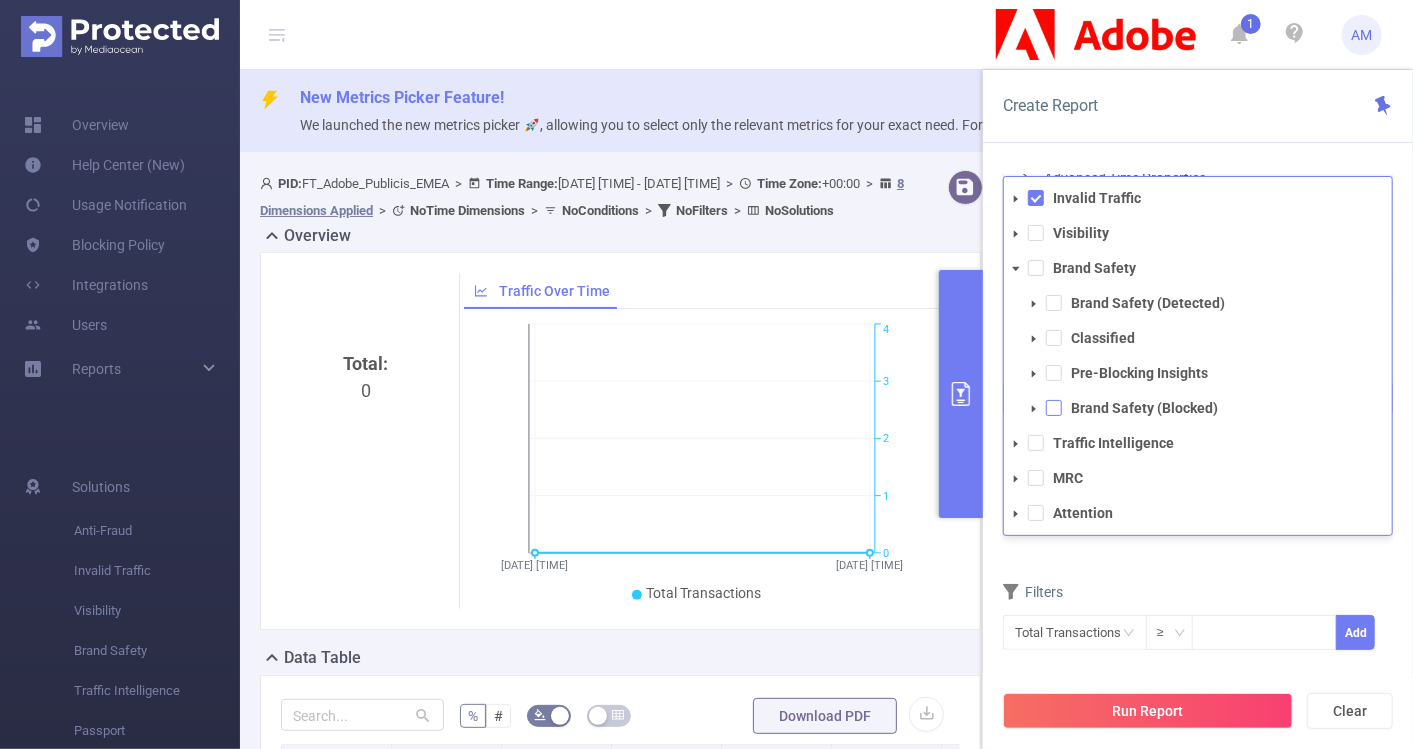click at bounding box center [1054, 408] 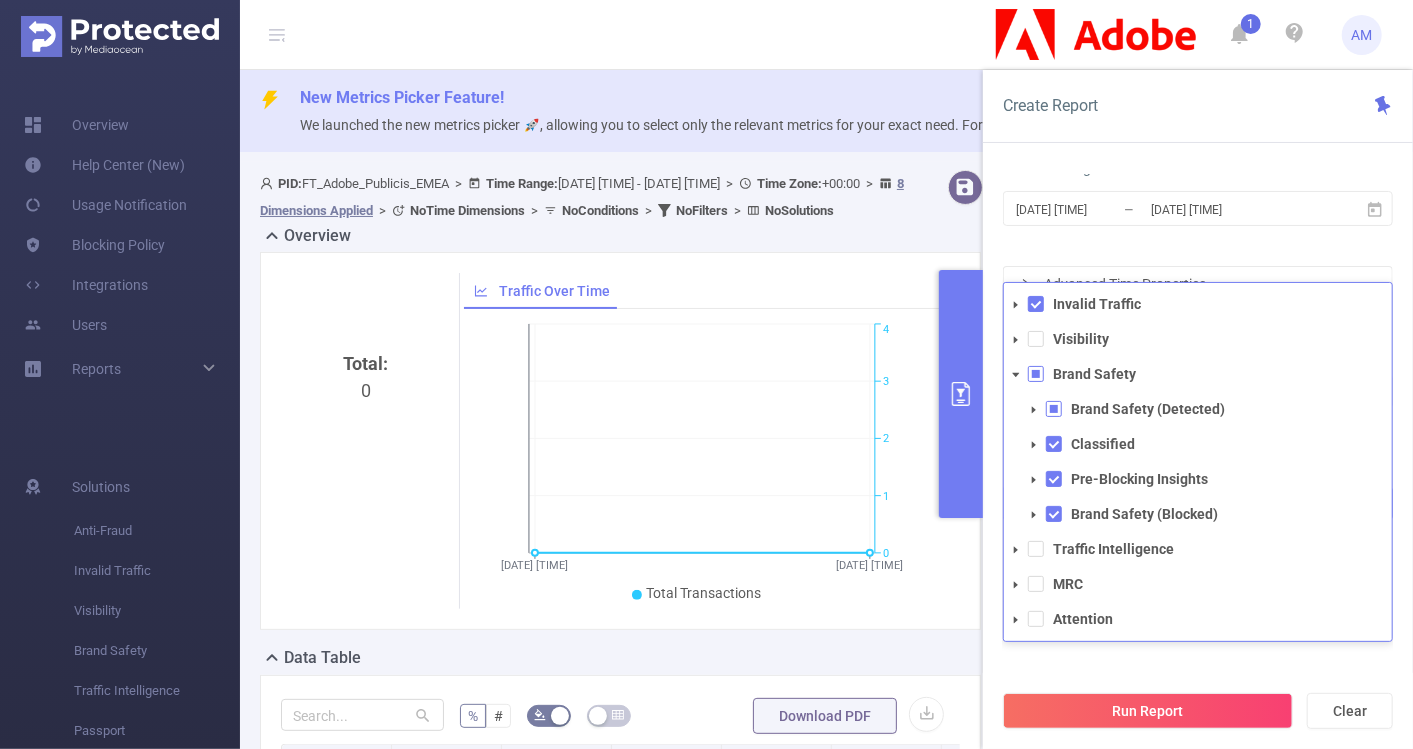 click at bounding box center (1016, 305) 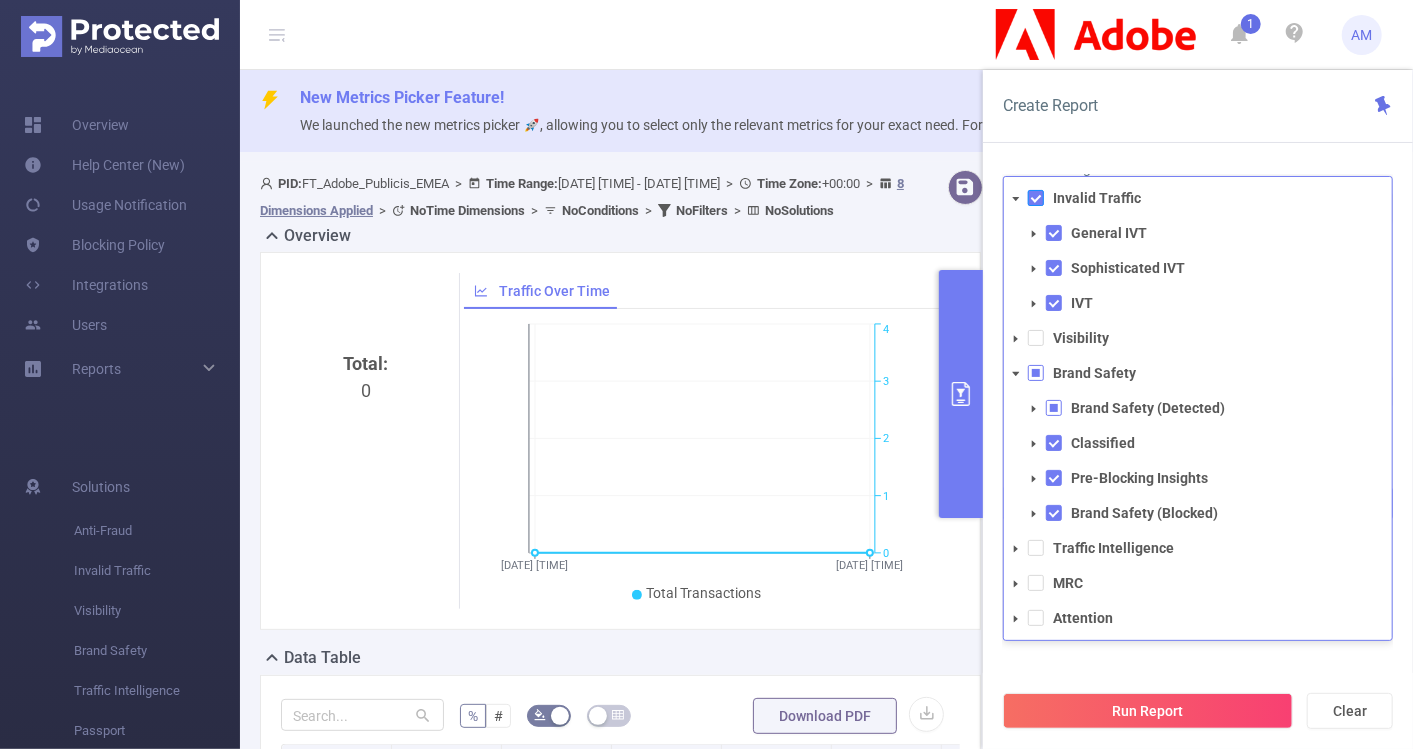 click at bounding box center (1036, 198) 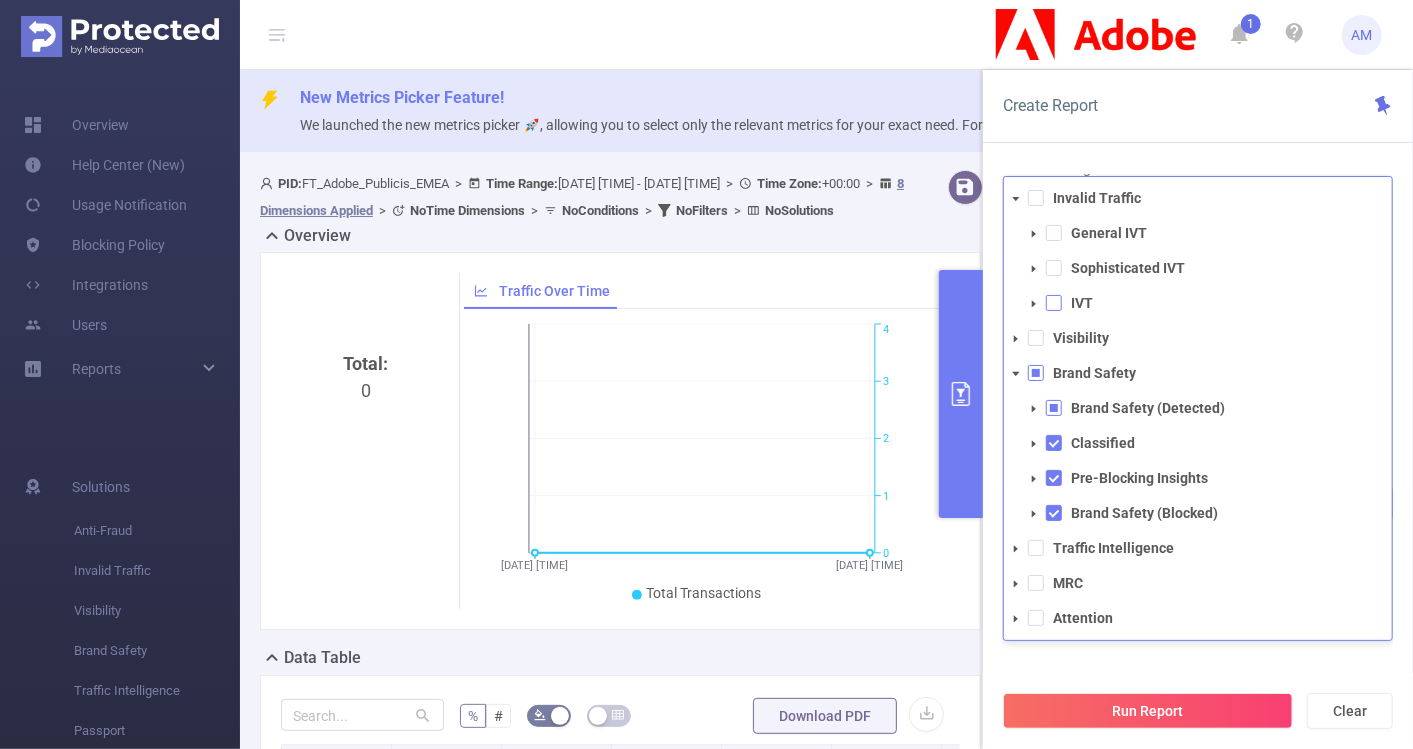 click at bounding box center (1054, 303) 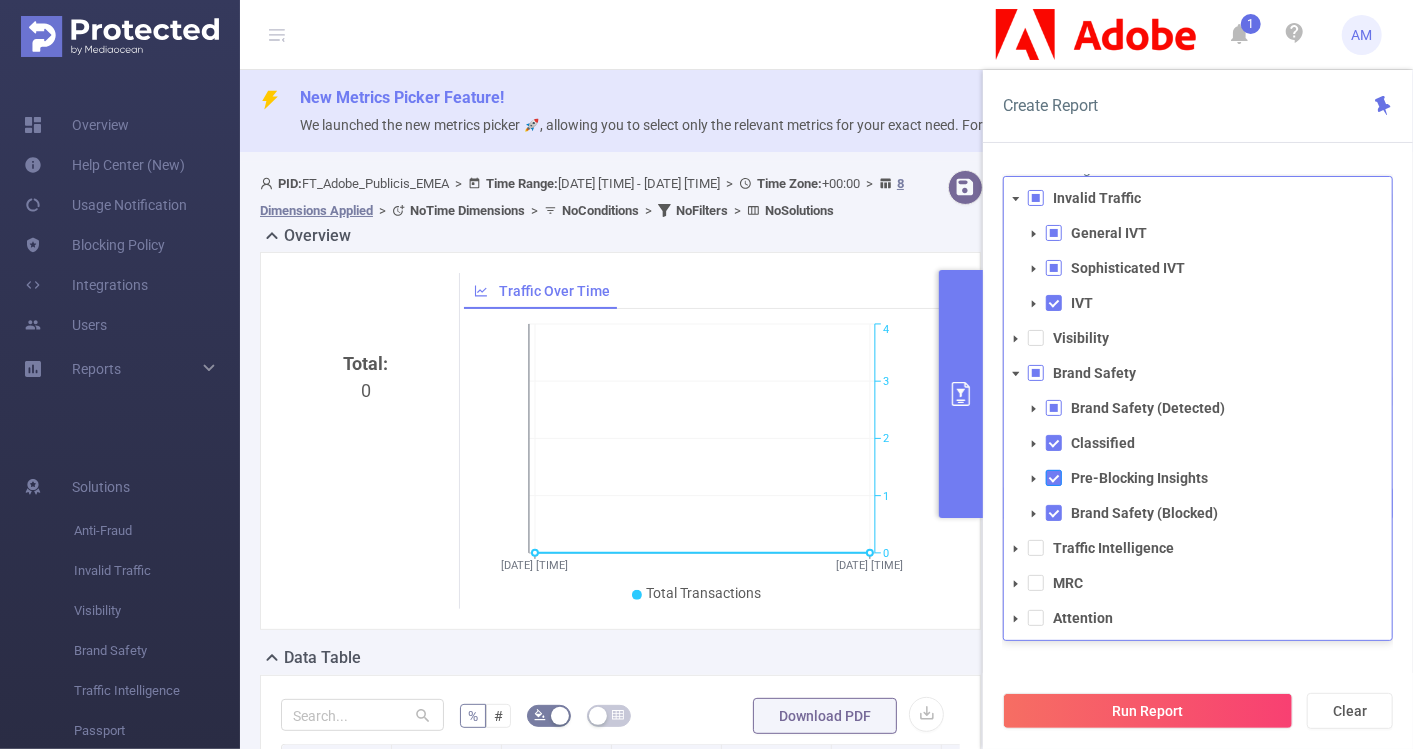 click at bounding box center (1054, 478) 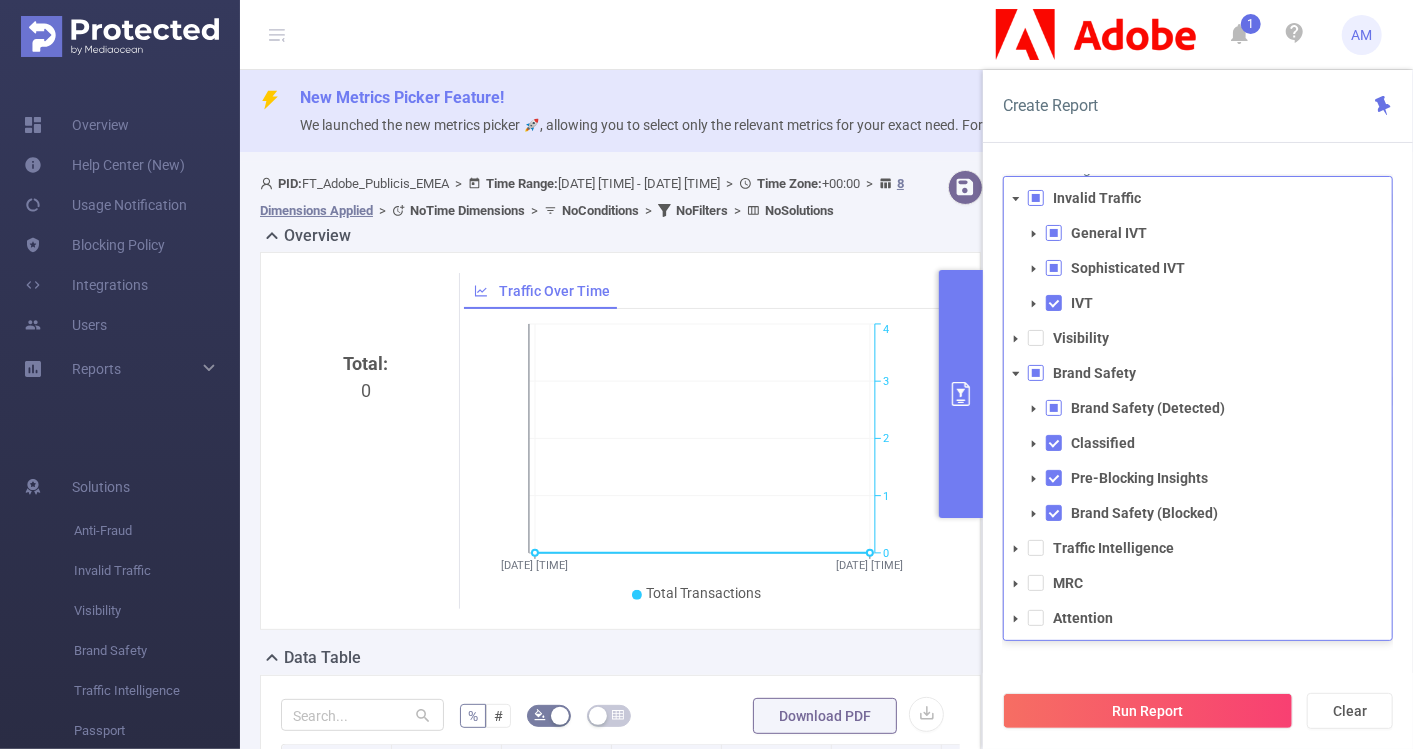 click on "Conditions  Campaign (l1) Contains   Add" at bounding box center (1198, 611) 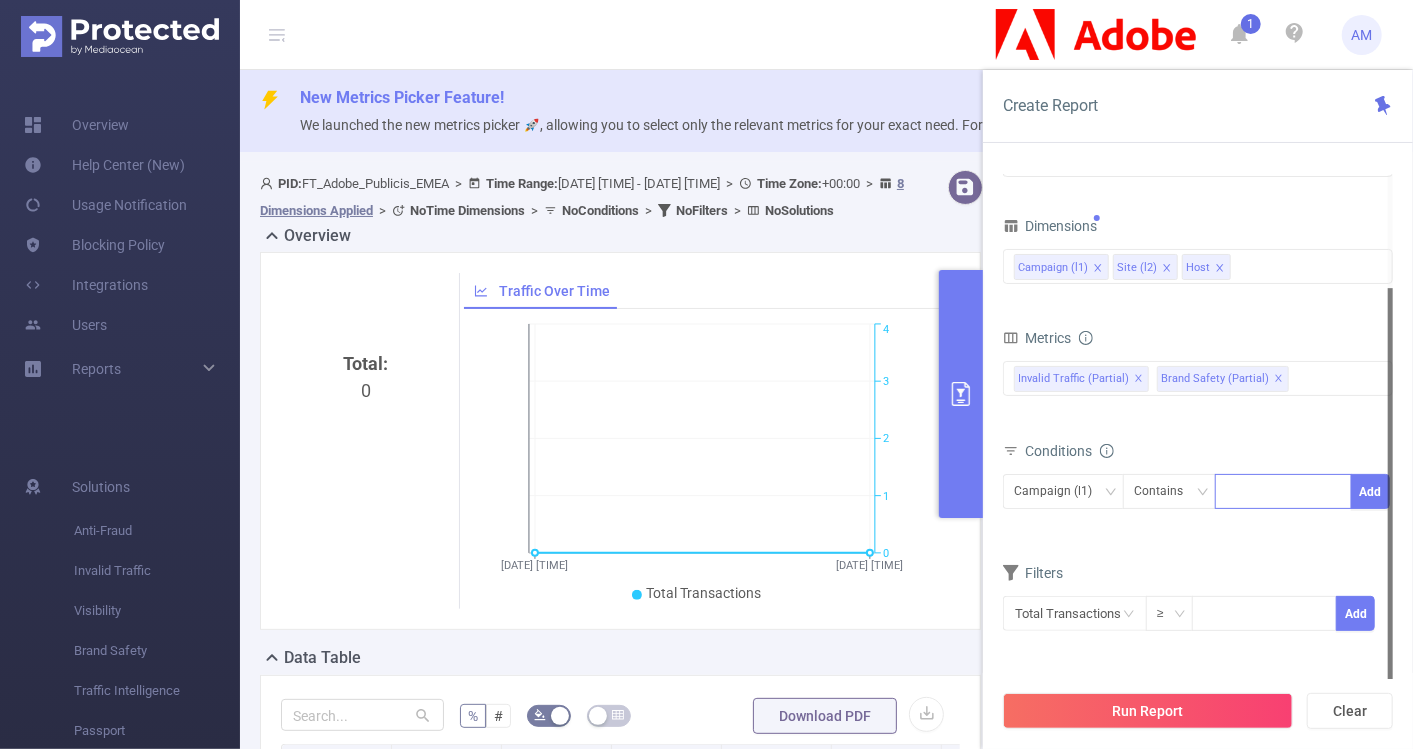 click at bounding box center (1283, 491) 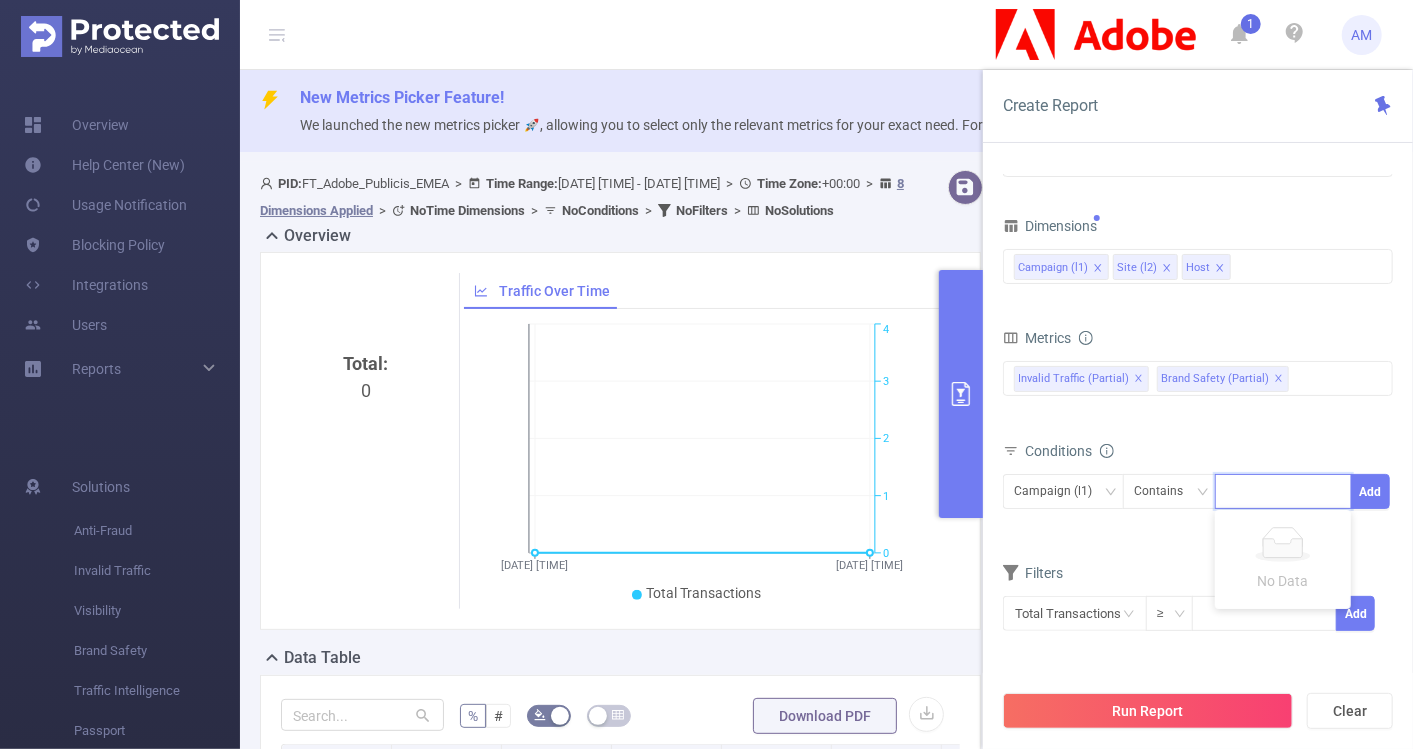 paste on "[NUMBER] [NUMBER] [NUMBER] [NUMBER] [NUMBER] [NUMBER] [NUMBER] [NUMBER] [NUMBER] [NUMBER]" 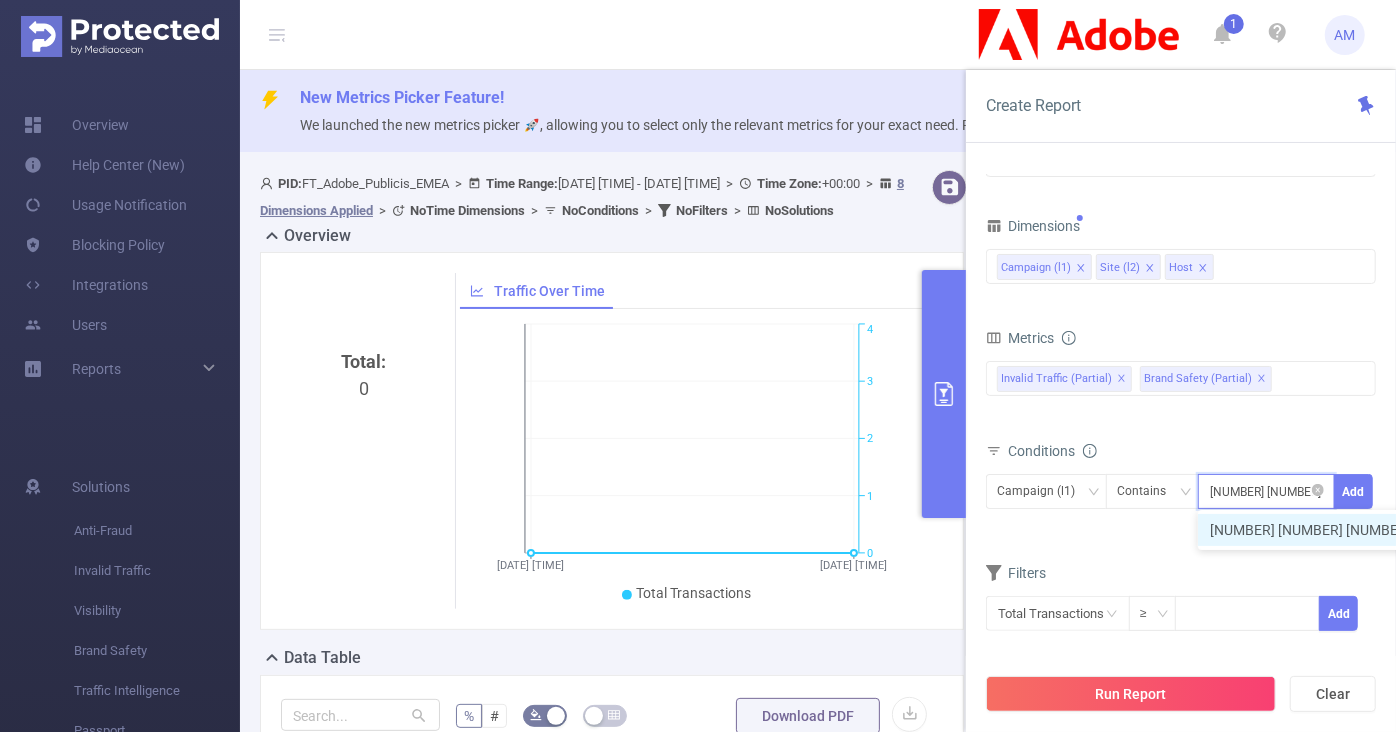 scroll, scrollTop: 0, scrollLeft: 491, axis: horizontal 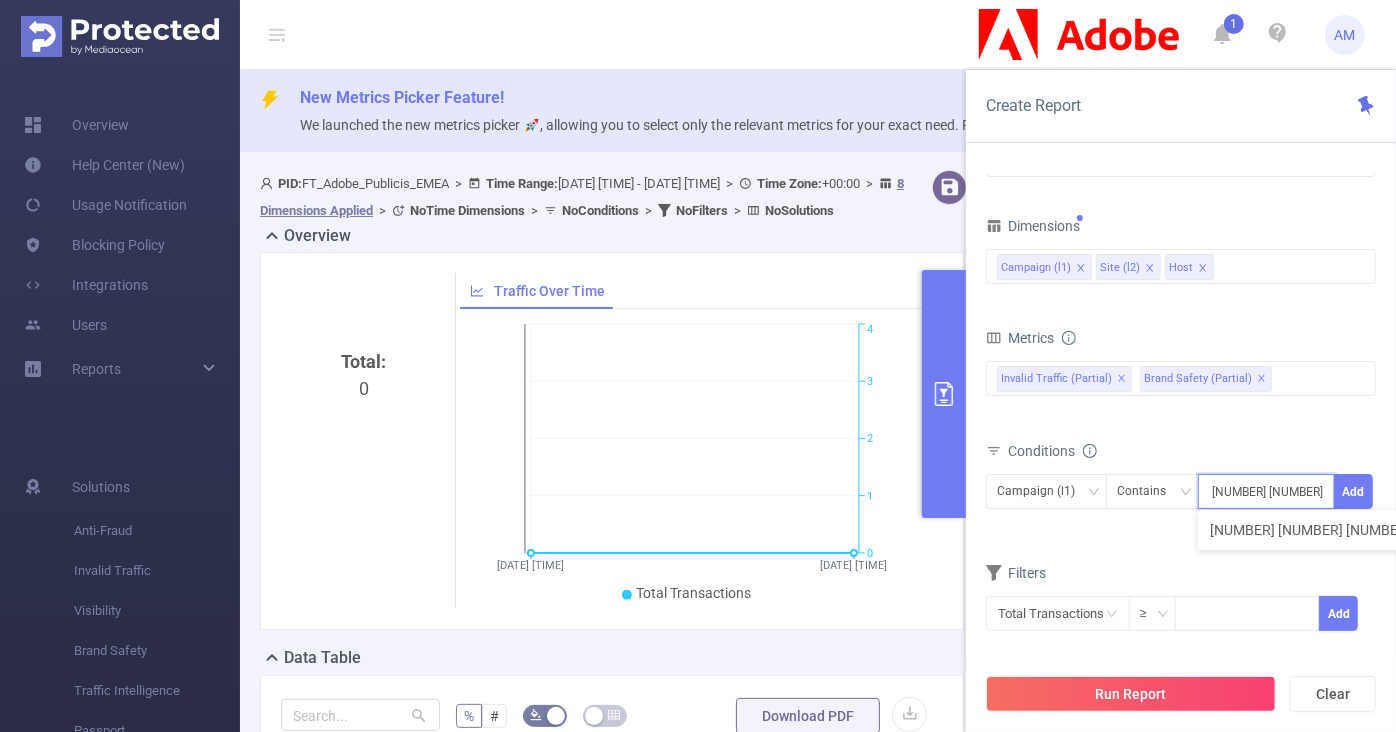 type on "[NUMBER] [NUMBER] [NUMBER] [NUMBER] [NUMBER] [NUMBER] [NUMBER] [NUMBER] [NUMBER] [NUMBER]" 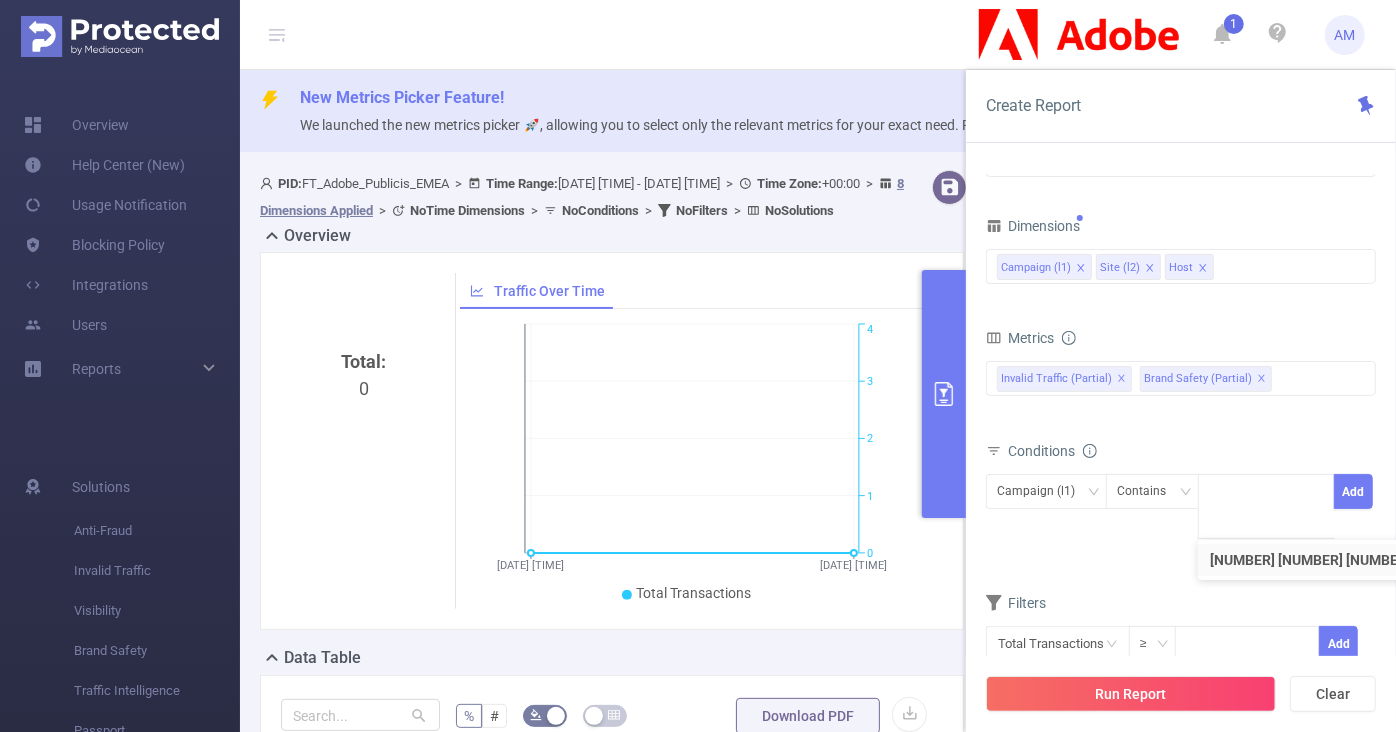 click on "Dimensions Campaign (l1) Site (l2) Host      Metrics af_fraud af_fraud_bot_virus af_fraud_hostile_tools af_fraud_tunneled_traffic af_fraud_non_malicious_bots af_fraud_view af_fraud_publisher af_fraud_reputation af_susp af_susp_bot_virus af_susp_hostile_tools af_susp_tunneled_traffic af_susp_non_malicious_bots af_susp_view af_susp_publisher af_susp_reputation total_ivt Total Blocked *Geo Mismatch *Site List App List Keyword List Content Negative Sentiment Language Mismatch Invalid Traffic *Brand Safety Categories IAB Content Category *Classified Total IVT Pre-Blocking Insights All Categories Total General IVT Data Centers Disclosed Bots Known Crawlers Irregular Activity Non-rendered Ads Total Sophisticated IVT Proxy Traffic Automated and Emulated Activity Inventory Spoofing Falsified or Manipulated Incentivized, Malware, or Out-of-Store Obstructed Ads Undisclosed Detection *Adult & Explicit Sexual Content *Arms *Crime *Death Injury & Military Conflict *Online Piracy *Hate Speech & Acts of Aggression" at bounding box center [1181, 449] 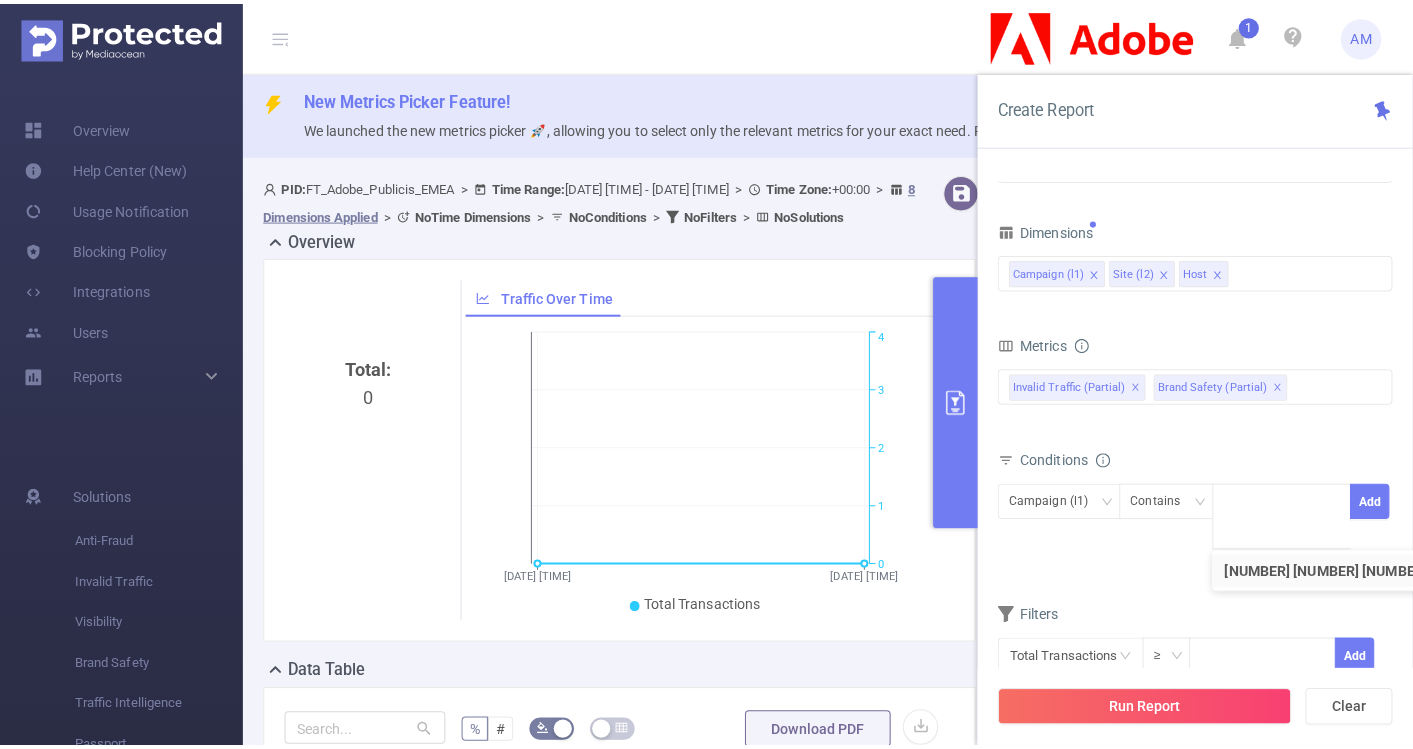 scroll, scrollTop: 0, scrollLeft: 0, axis: both 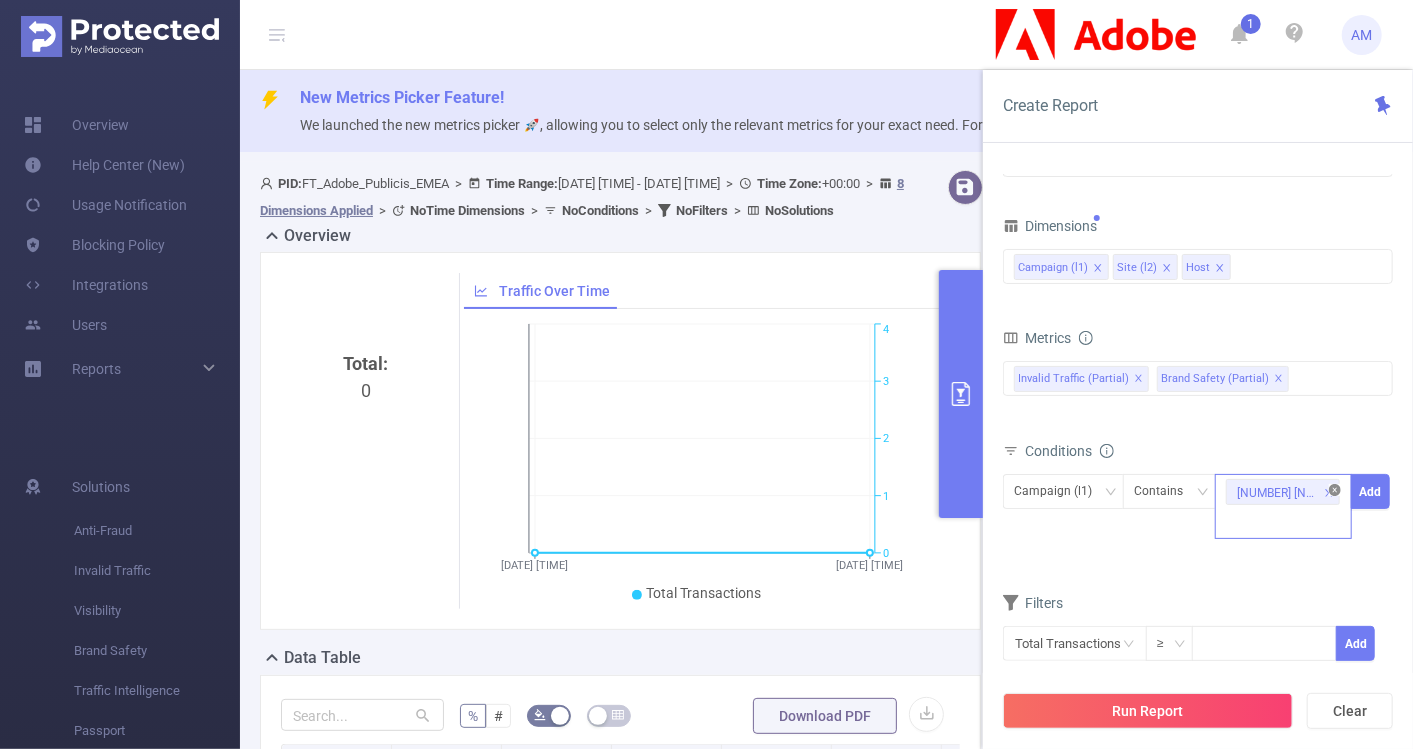 click 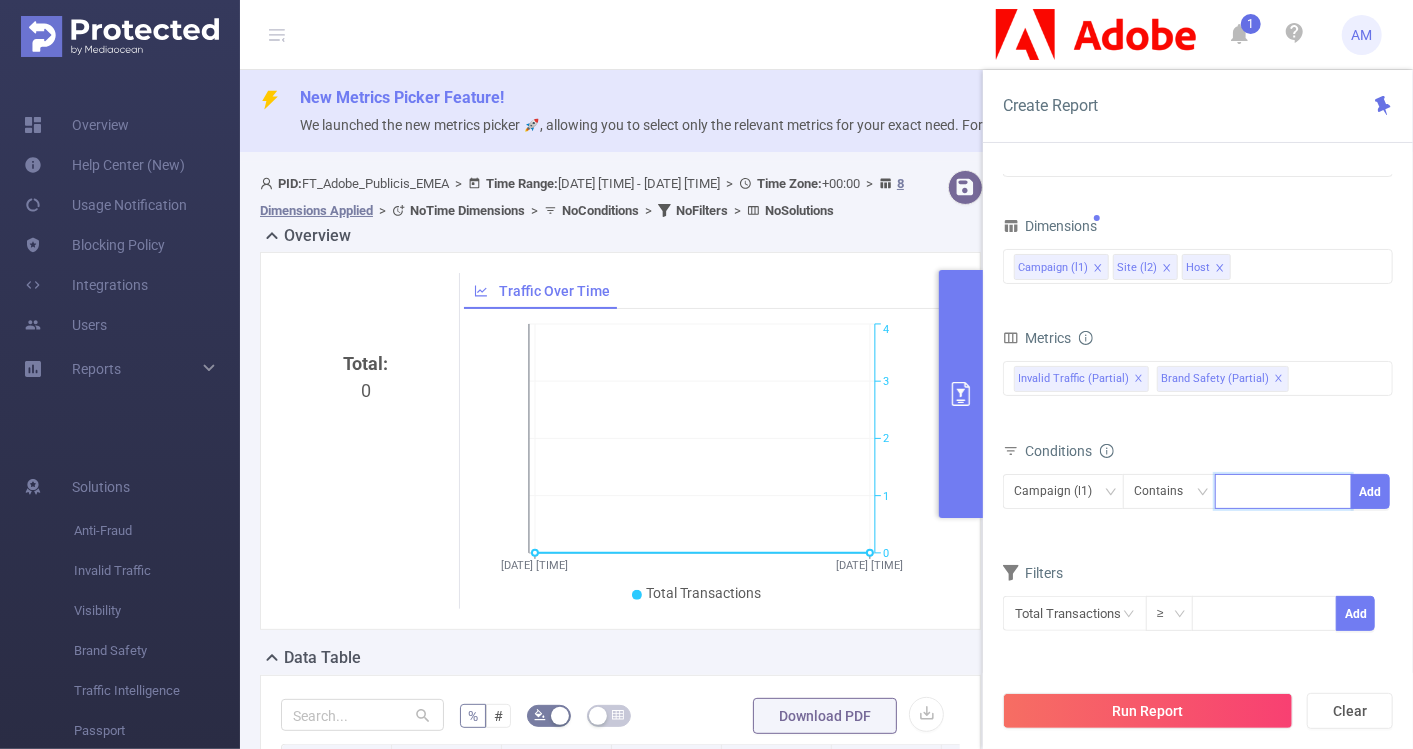 paste 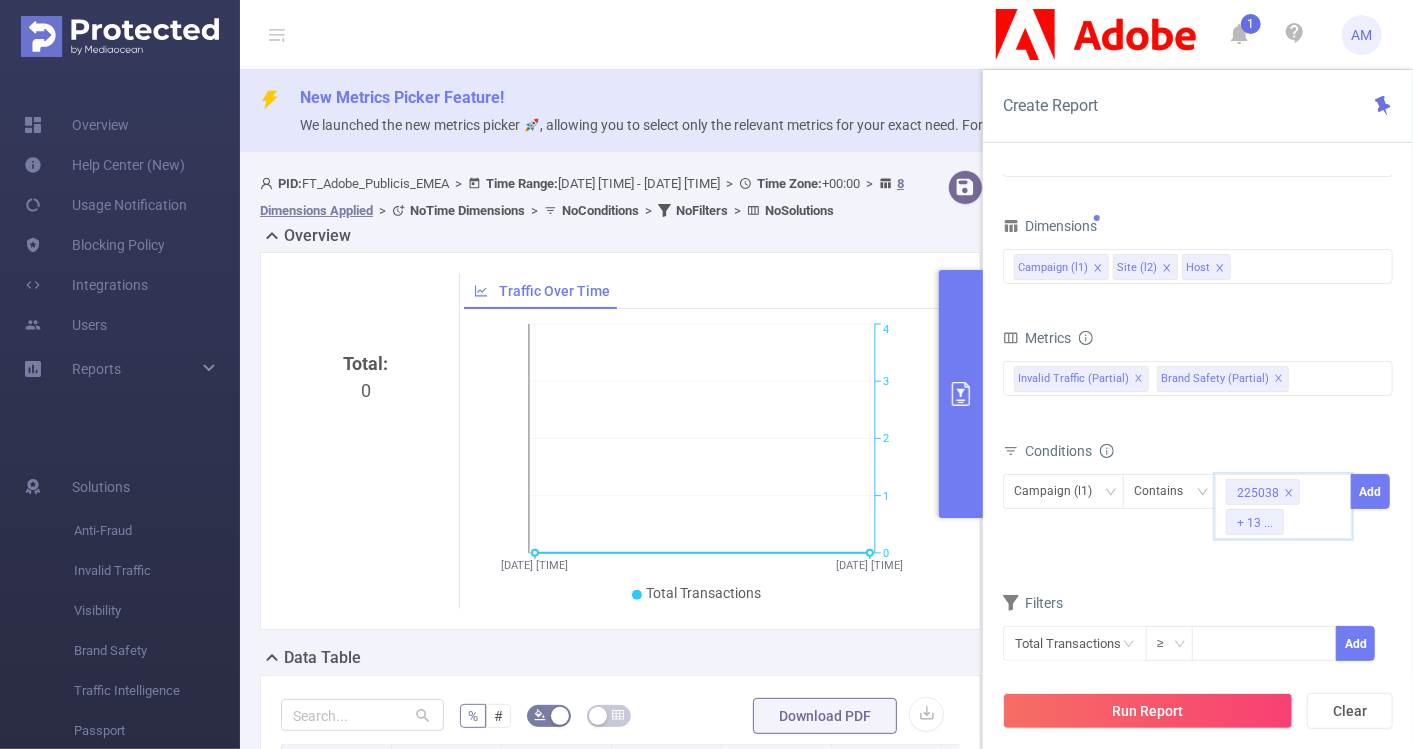 click on "Conditions  Campaign (l1) Contains [NUMBER] + [NUMBER] ...   Add" at bounding box center (1198, 501) 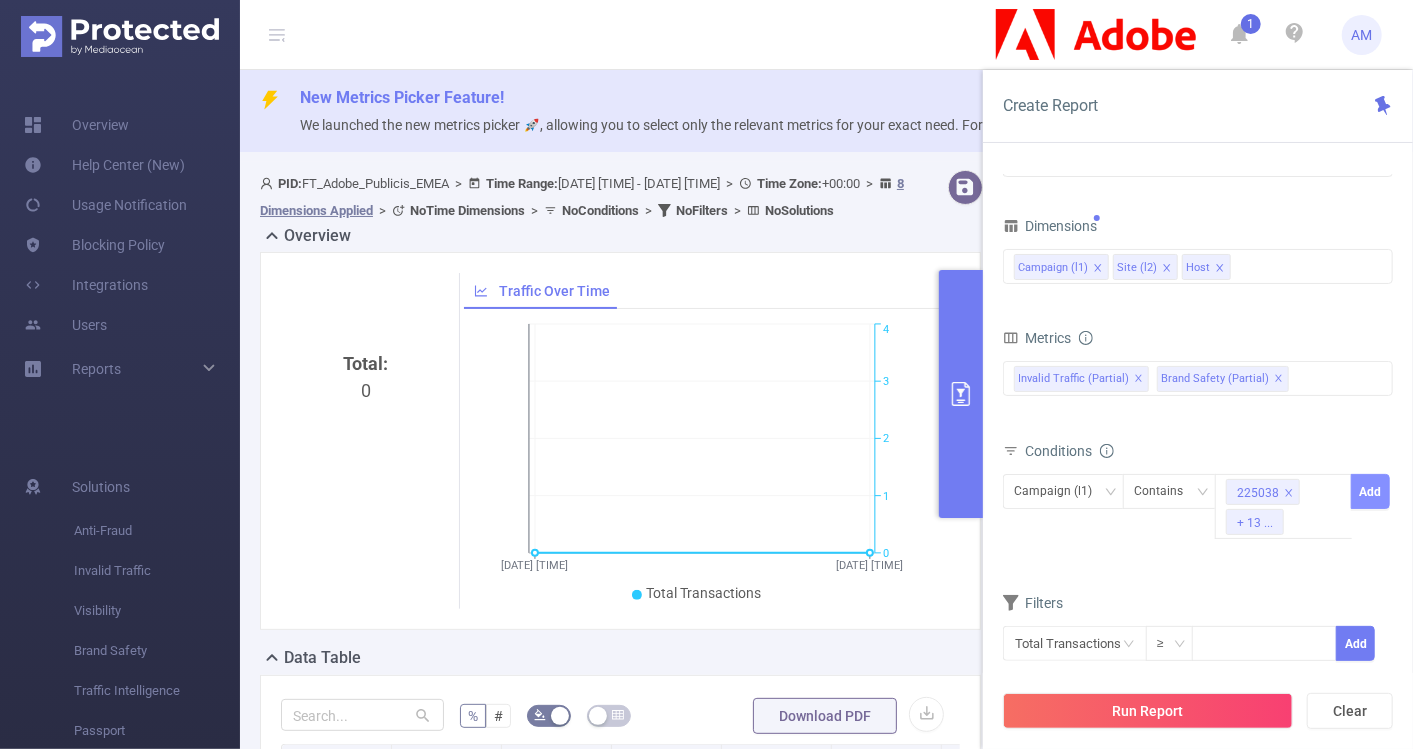 click on "Add" at bounding box center [1370, 491] 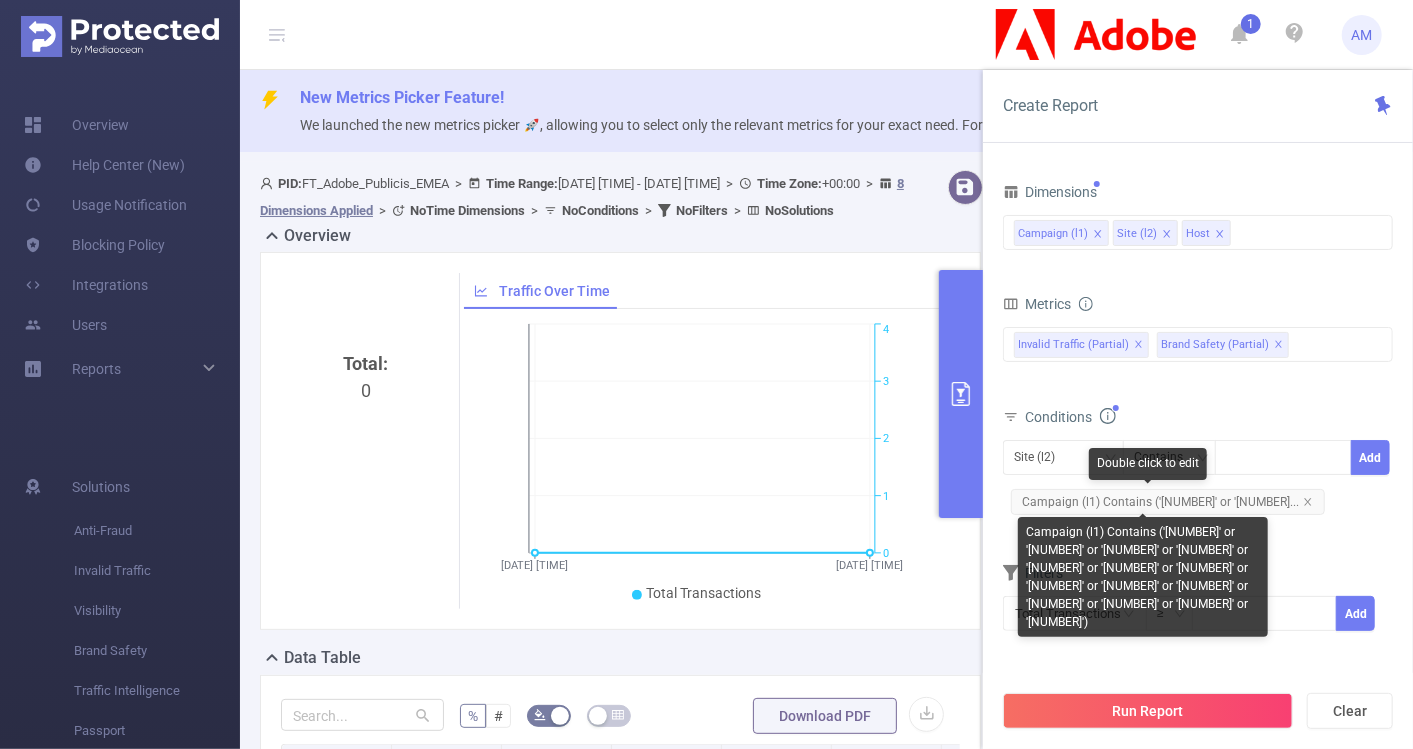 click on "Campaign (l1) Contains ('[NUMBER]' or '[NUMBER]..." at bounding box center (1168, 502) 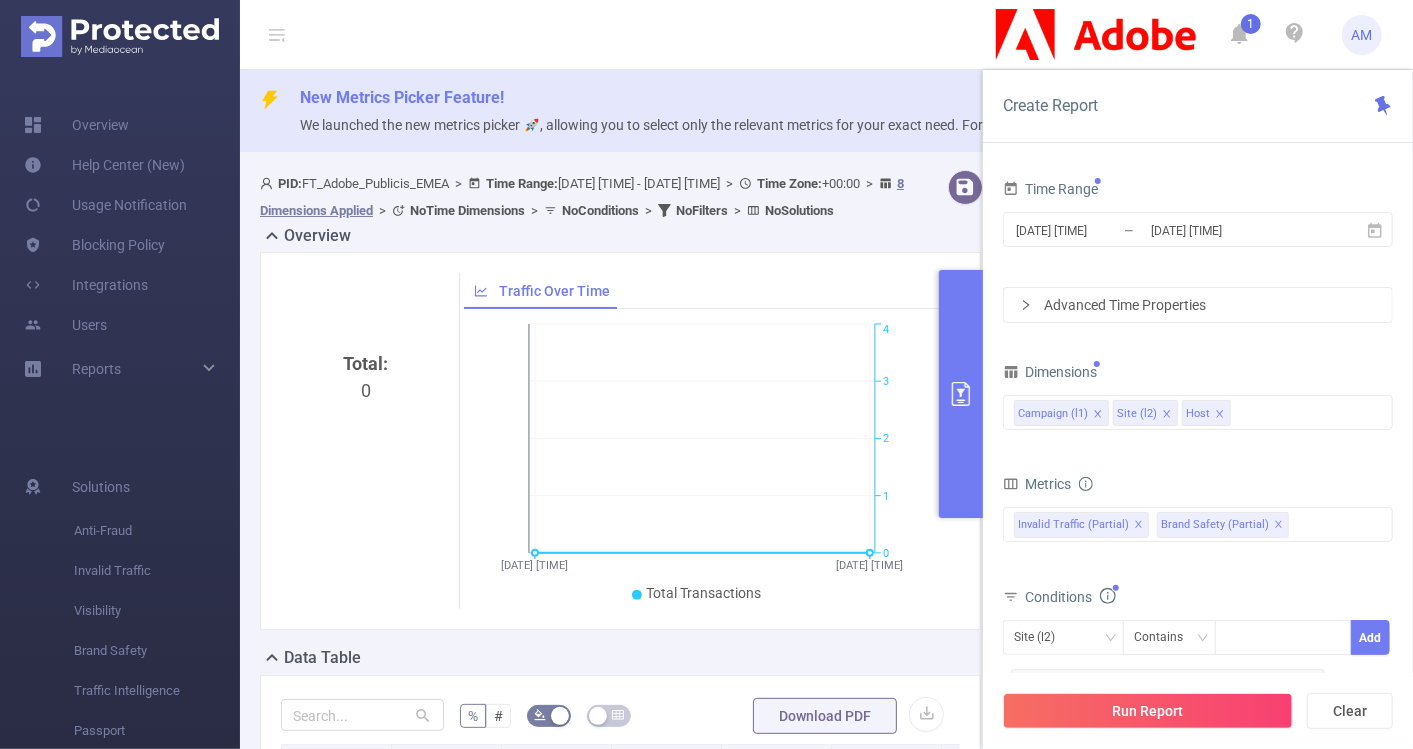 click 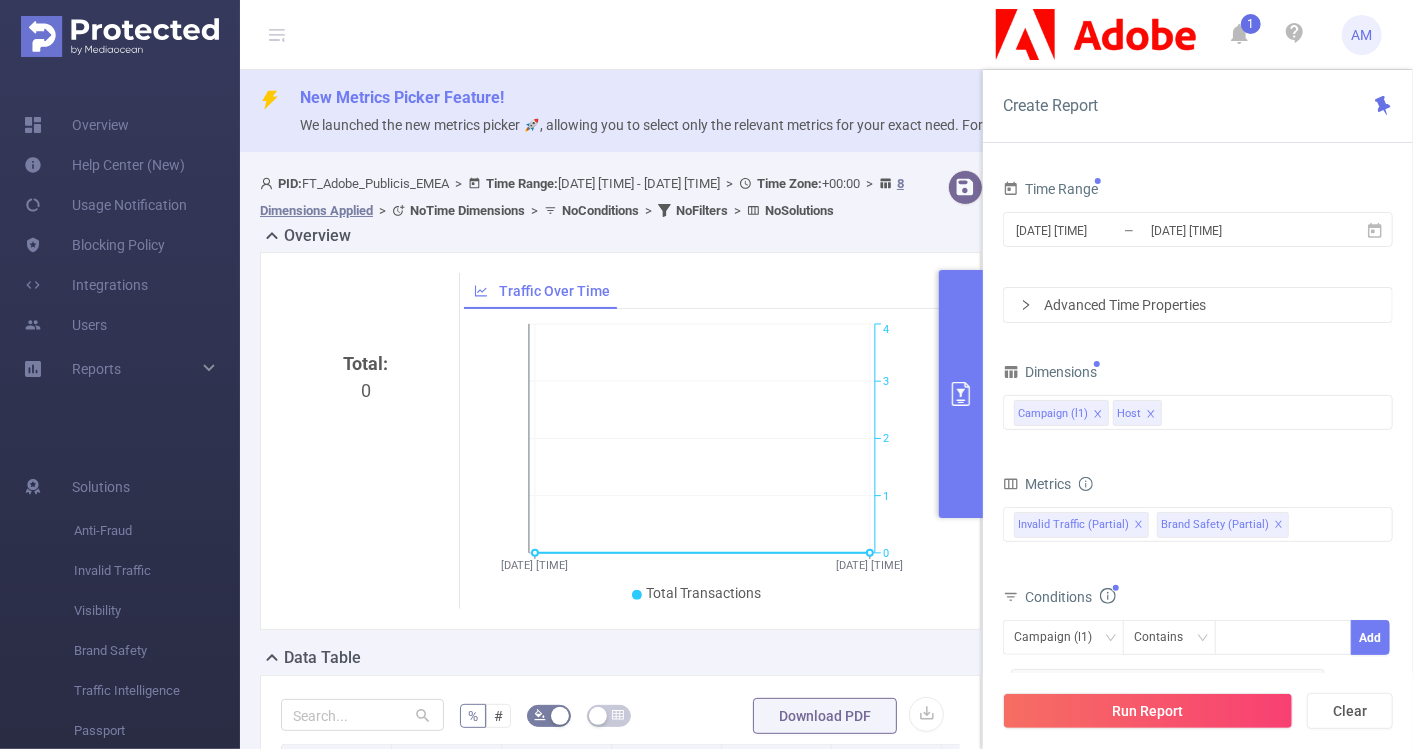 click 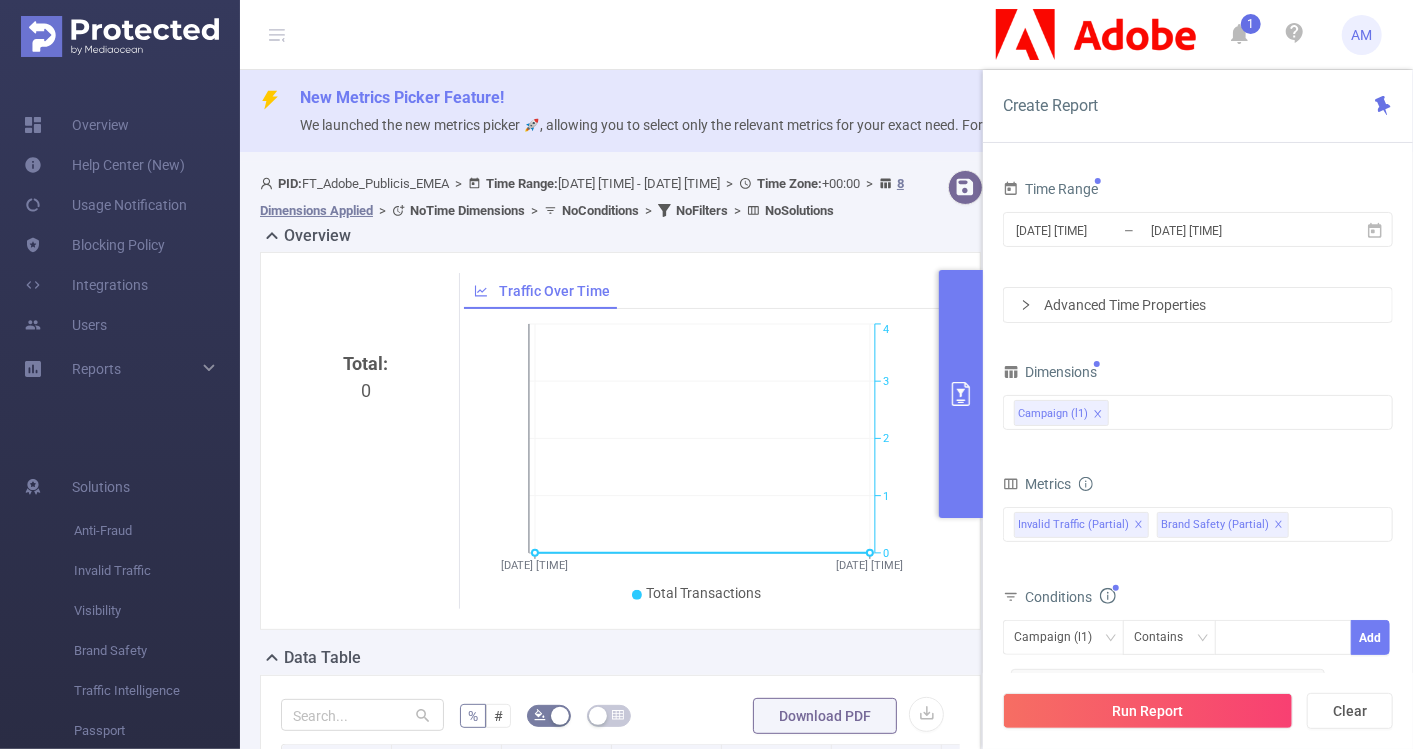 click on "Dimensions Campaign (l1)" at bounding box center [1198, 402] 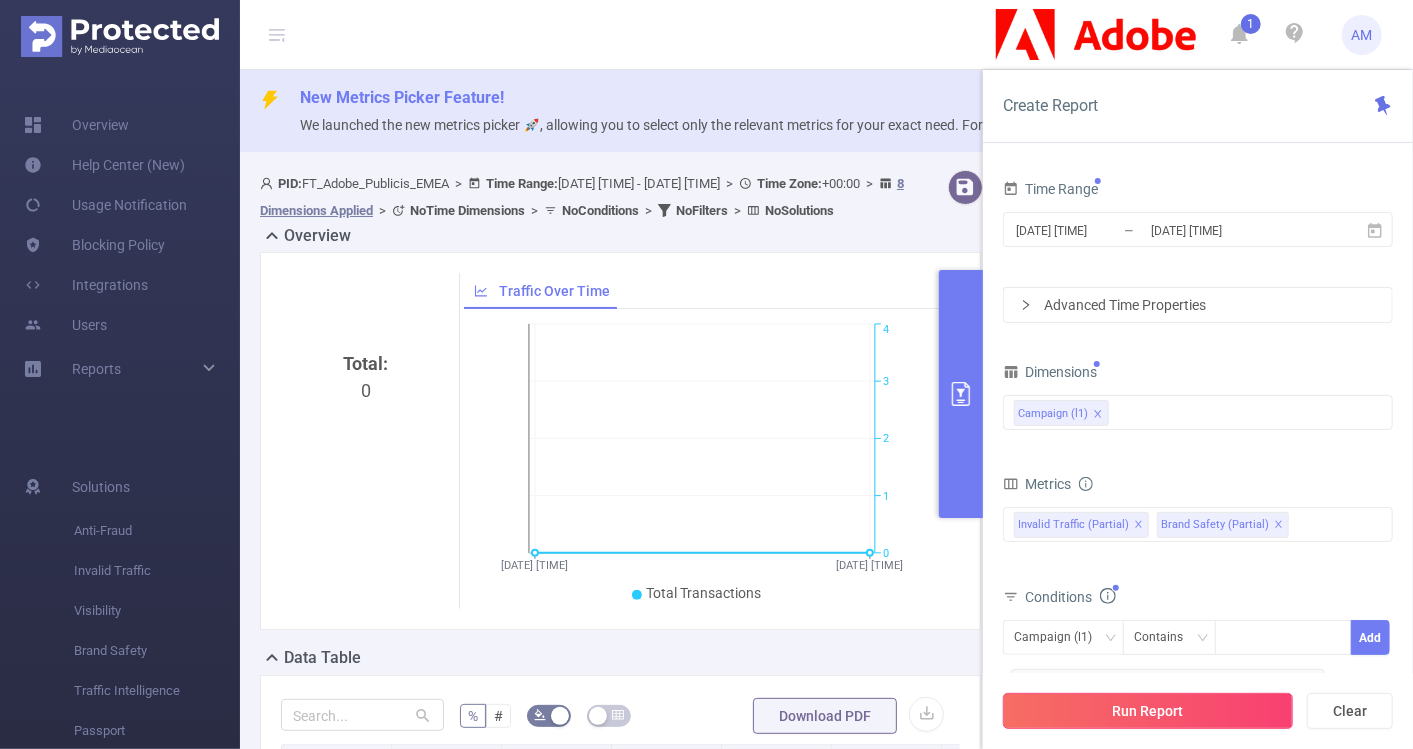 click on "Run Report" at bounding box center [1148, 711] 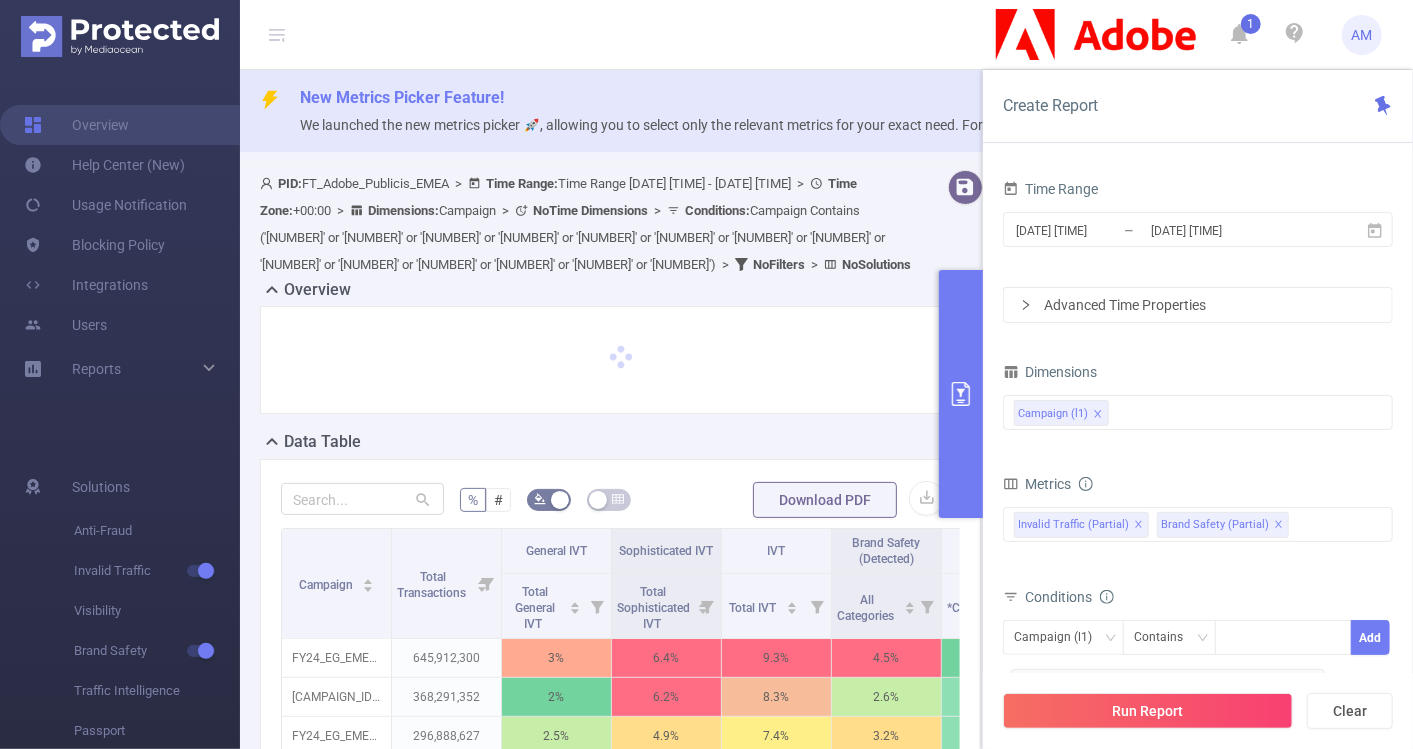 click on "Data Table" at bounding box center [628, 444] 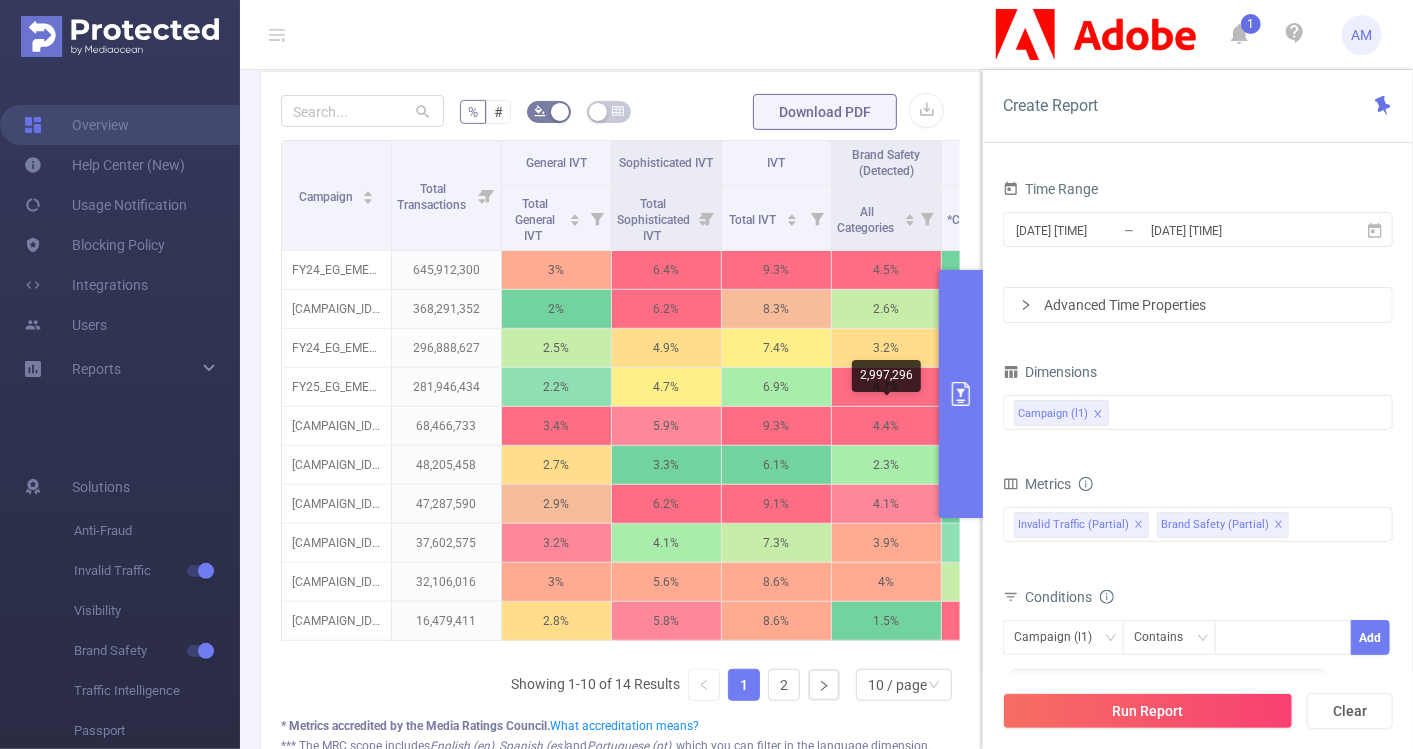 scroll, scrollTop: 246, scrollLeft: 0, axis: vertical 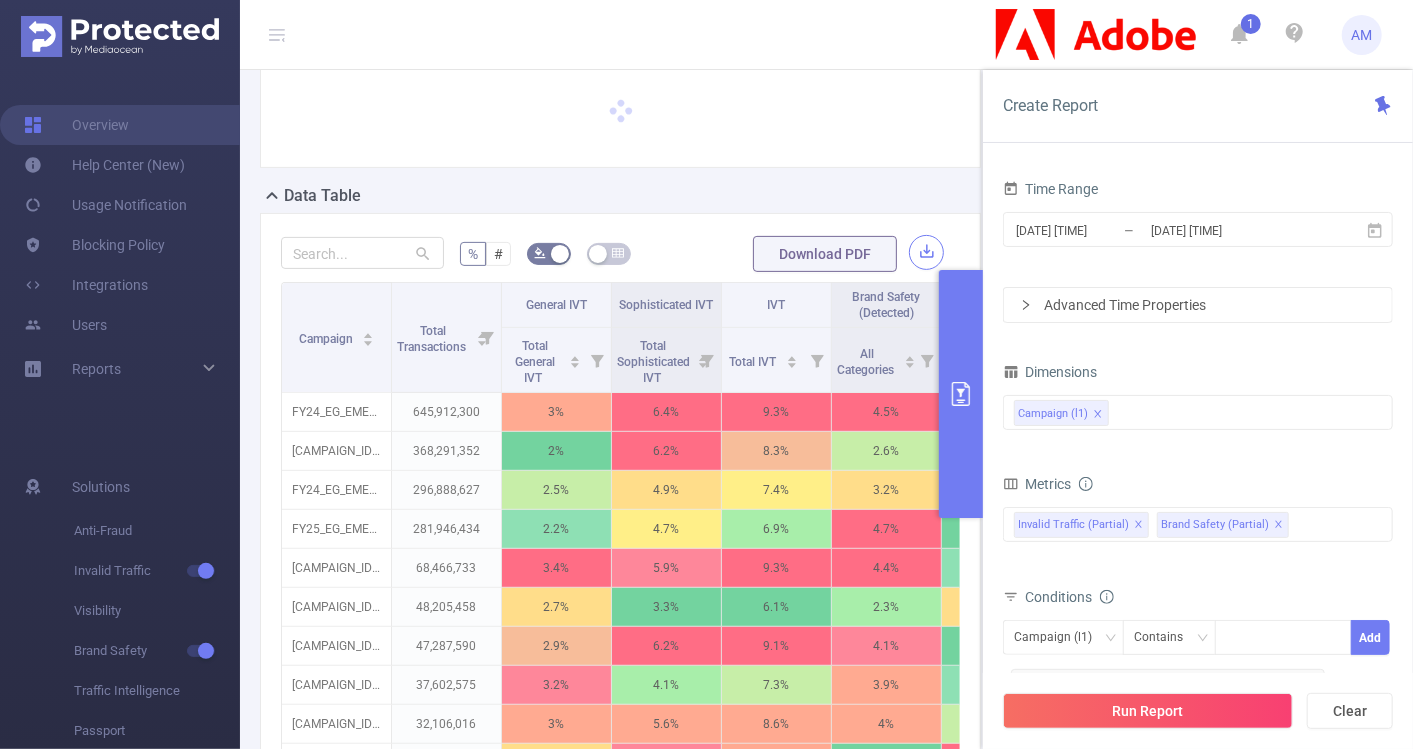 click at bounding box center (926, 252) 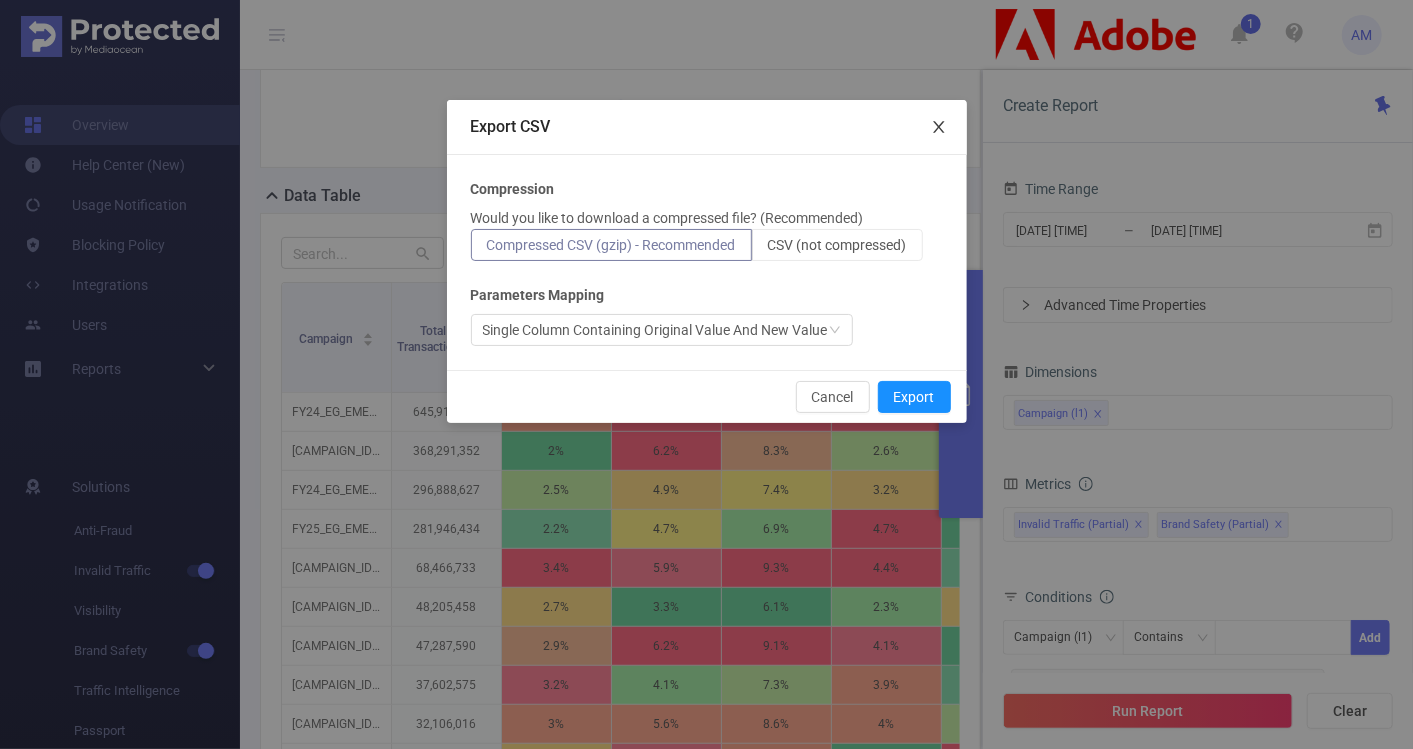 click 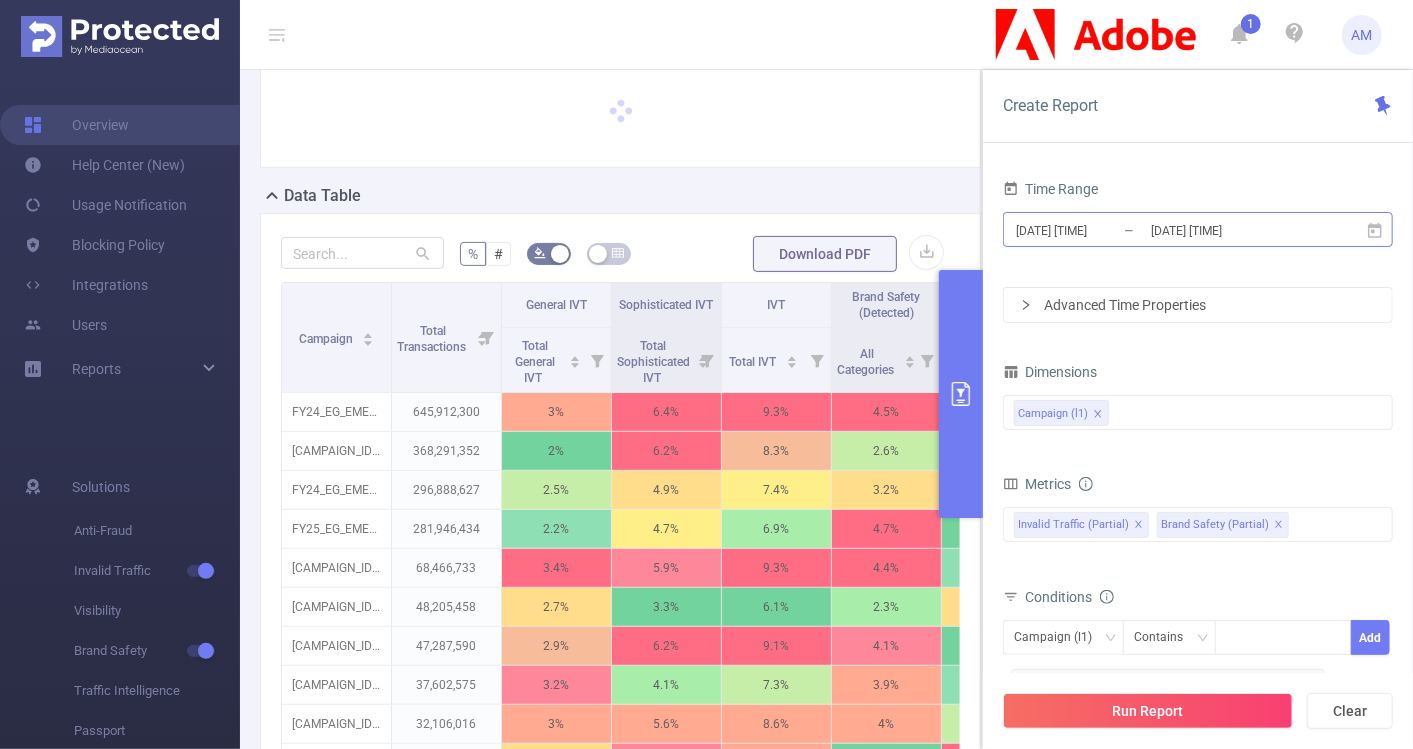 click on "[DATE] [TIME]" at bounding box center [1095, 230] 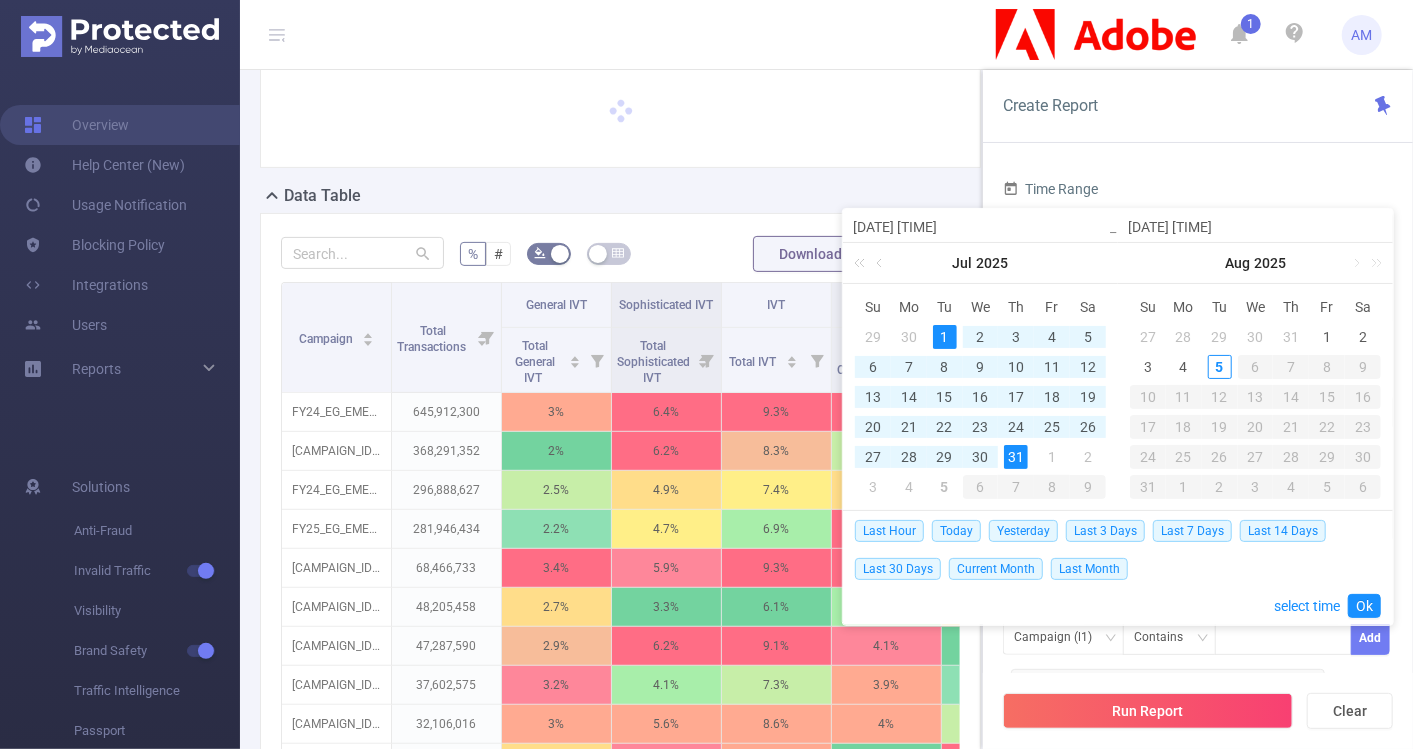 click on "Data Table" at bounding box center [628, 198] 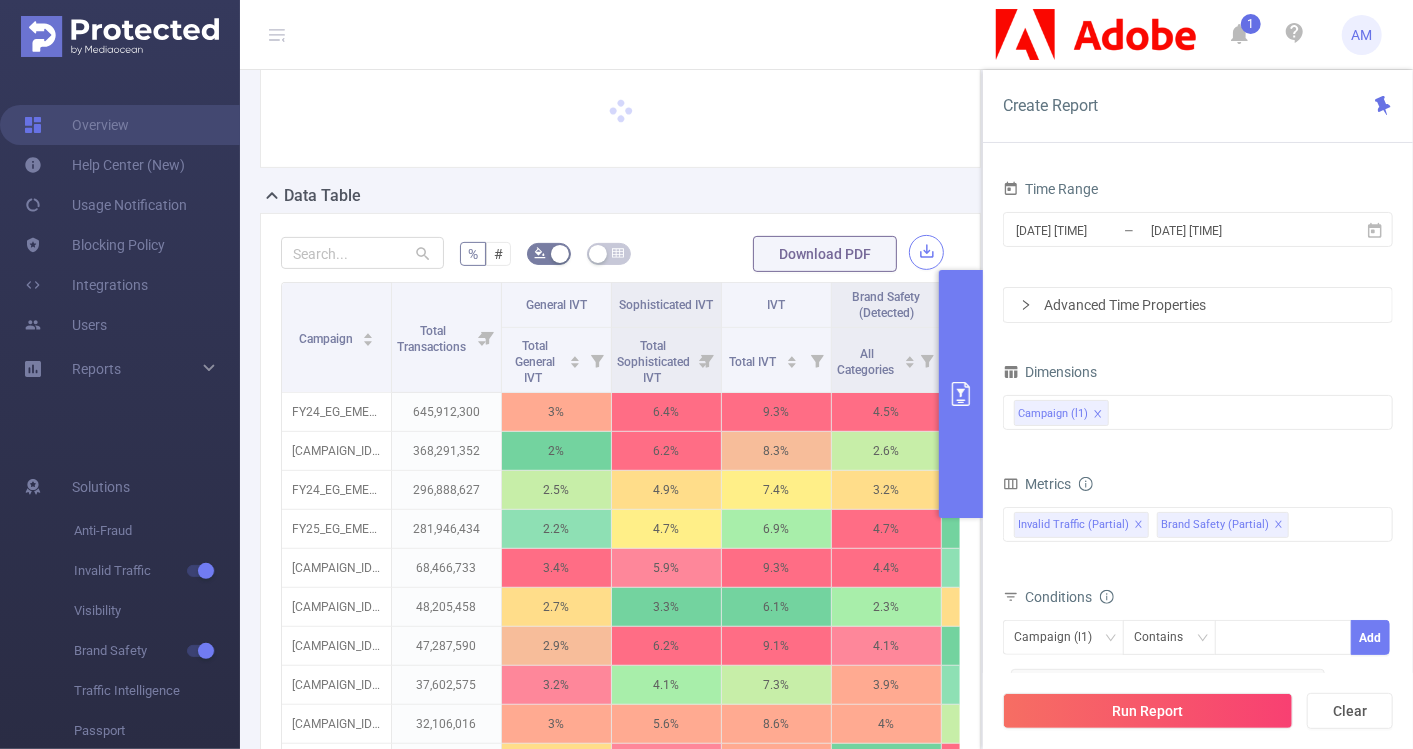 click at bounding box center [926, 252] 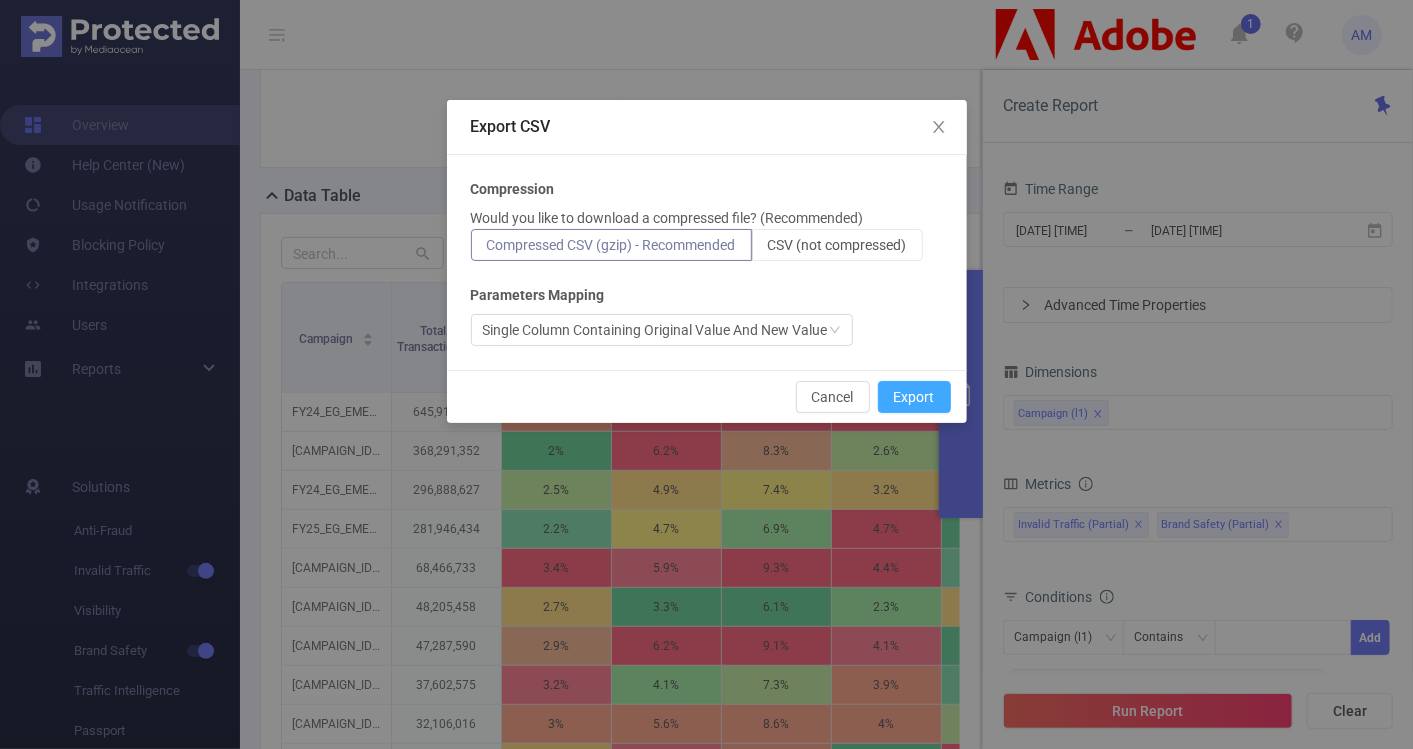 click on "Export" at bounding box center (914, 397) 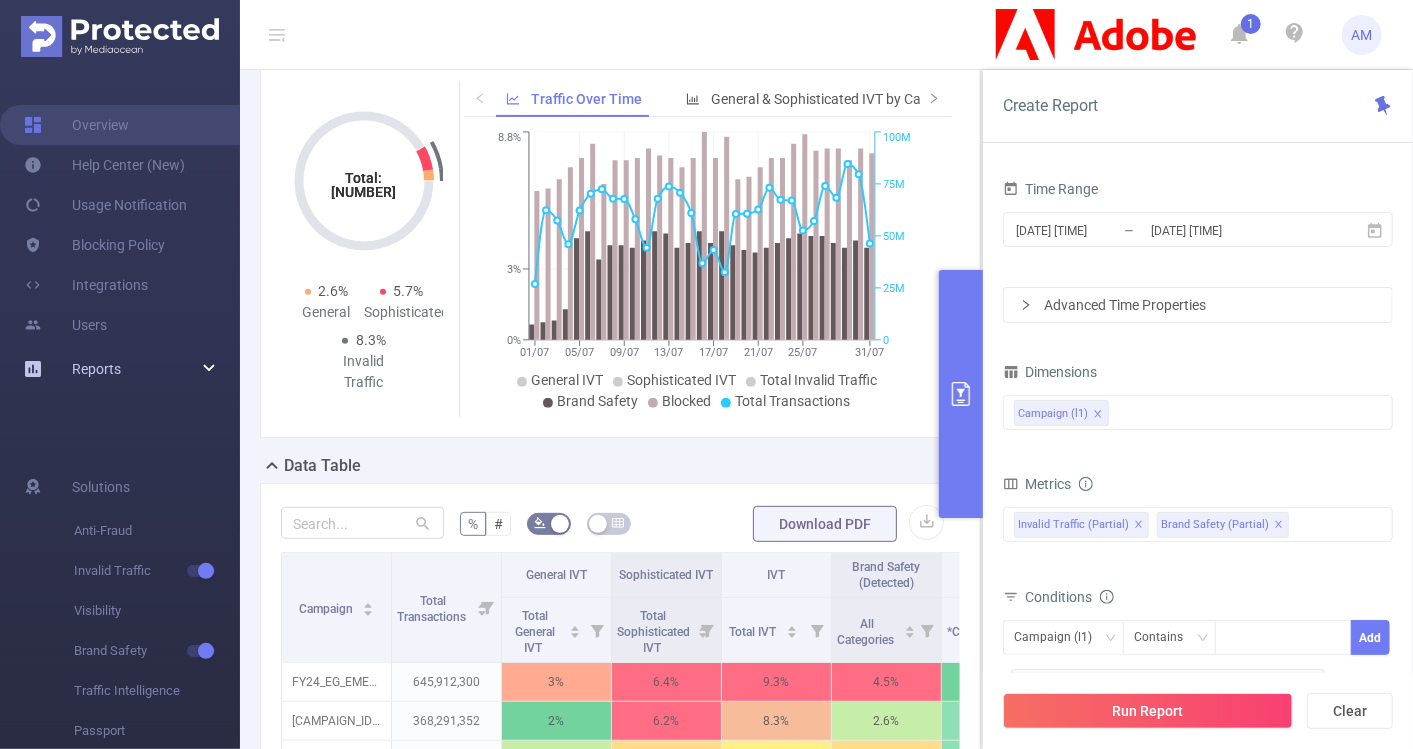 click on "Reports" at bounding box center (120, 369) 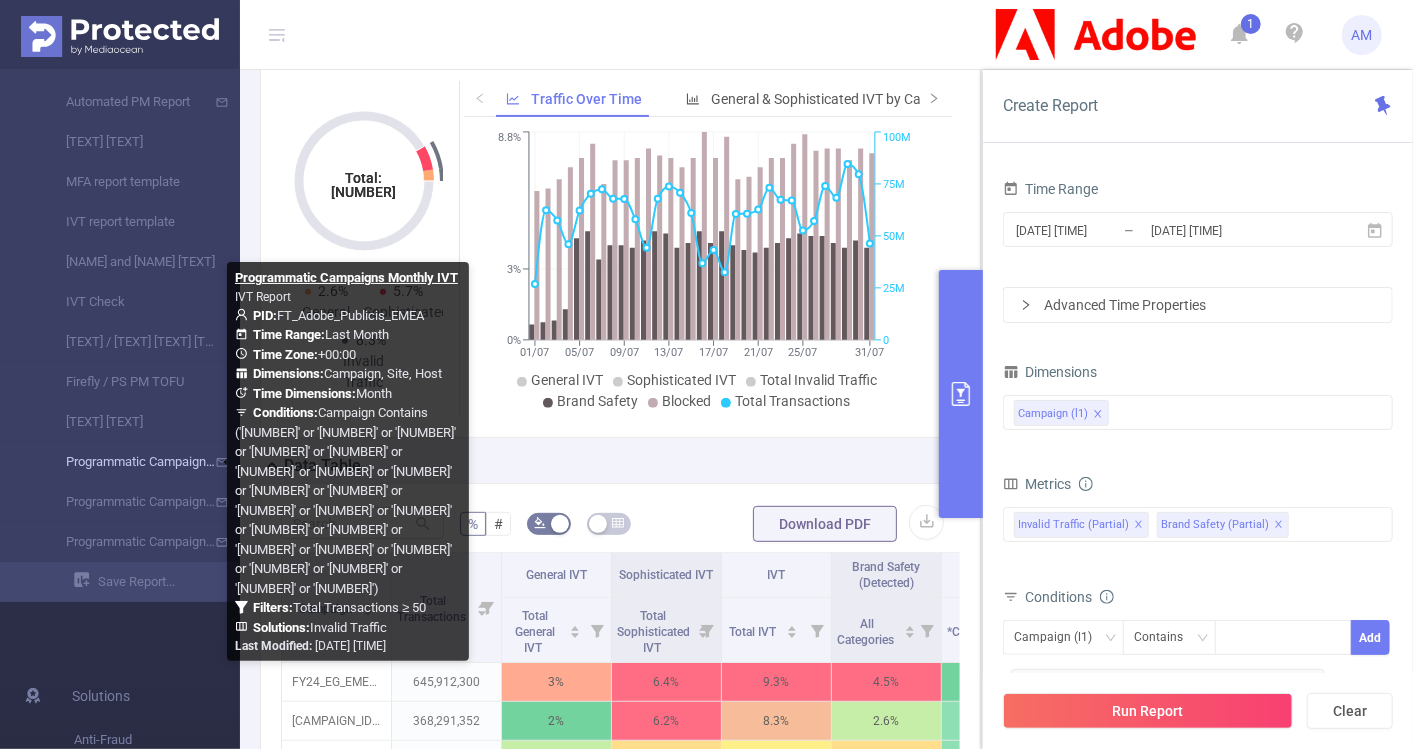 click on "Programmatic Campaigns Monthly IVT" at bounding box center [128, 462] 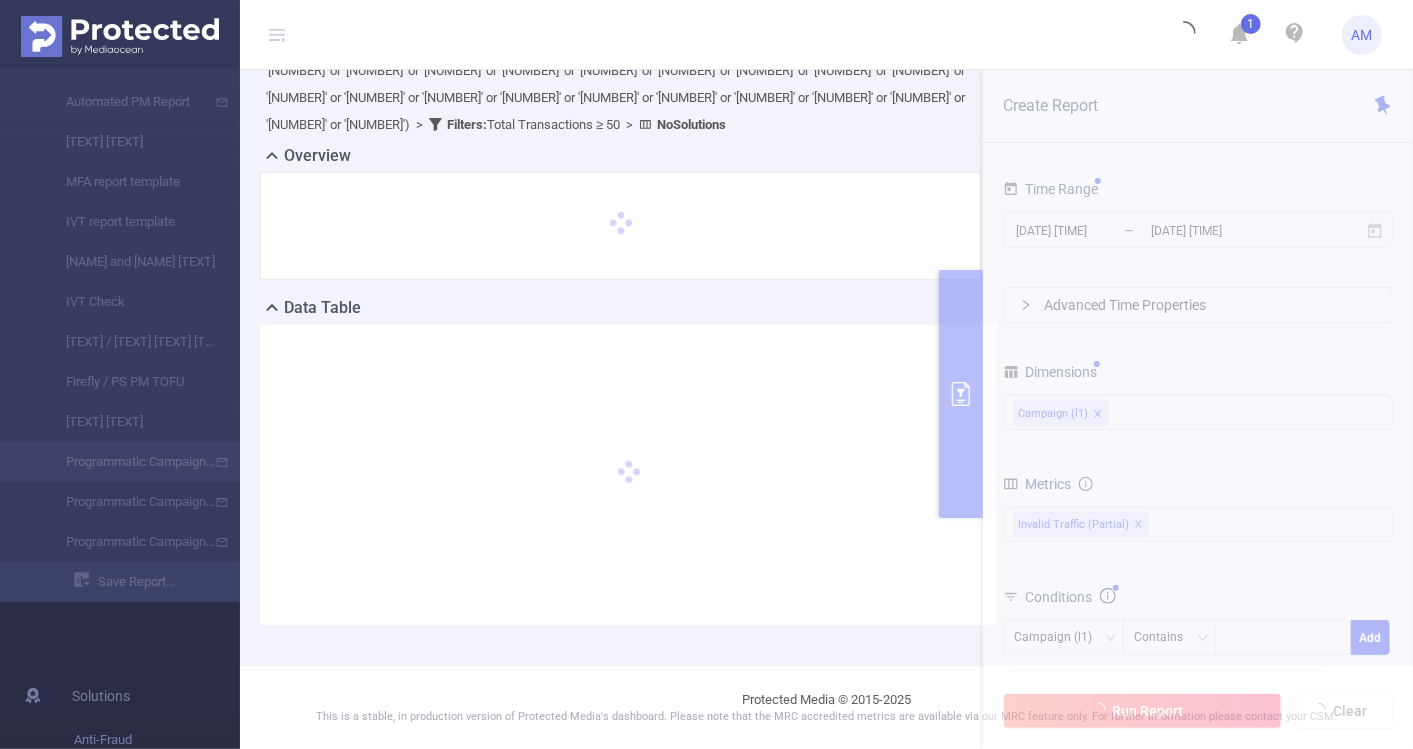 type on "2025-07-01 00:00" 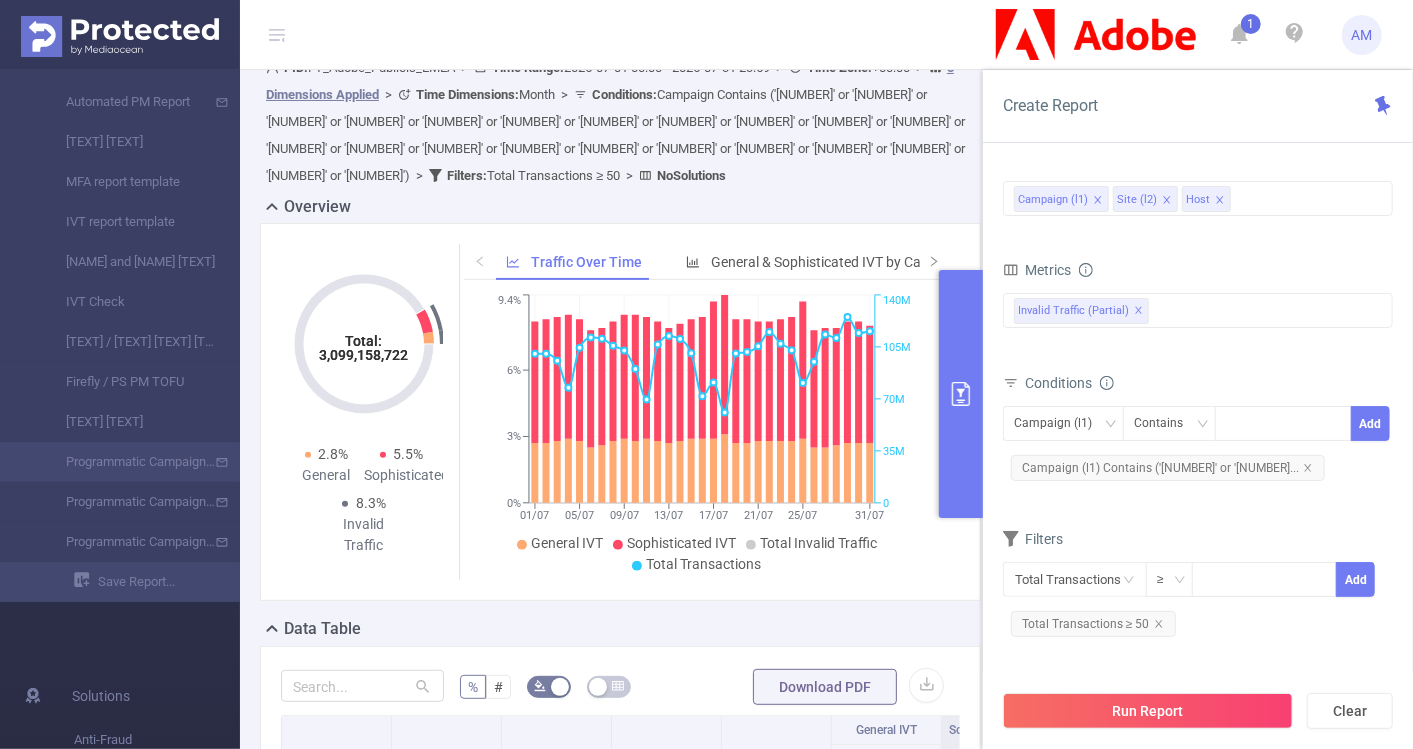 scroll, scrollTop: 155, scrollLeft: 0, axis: vertical 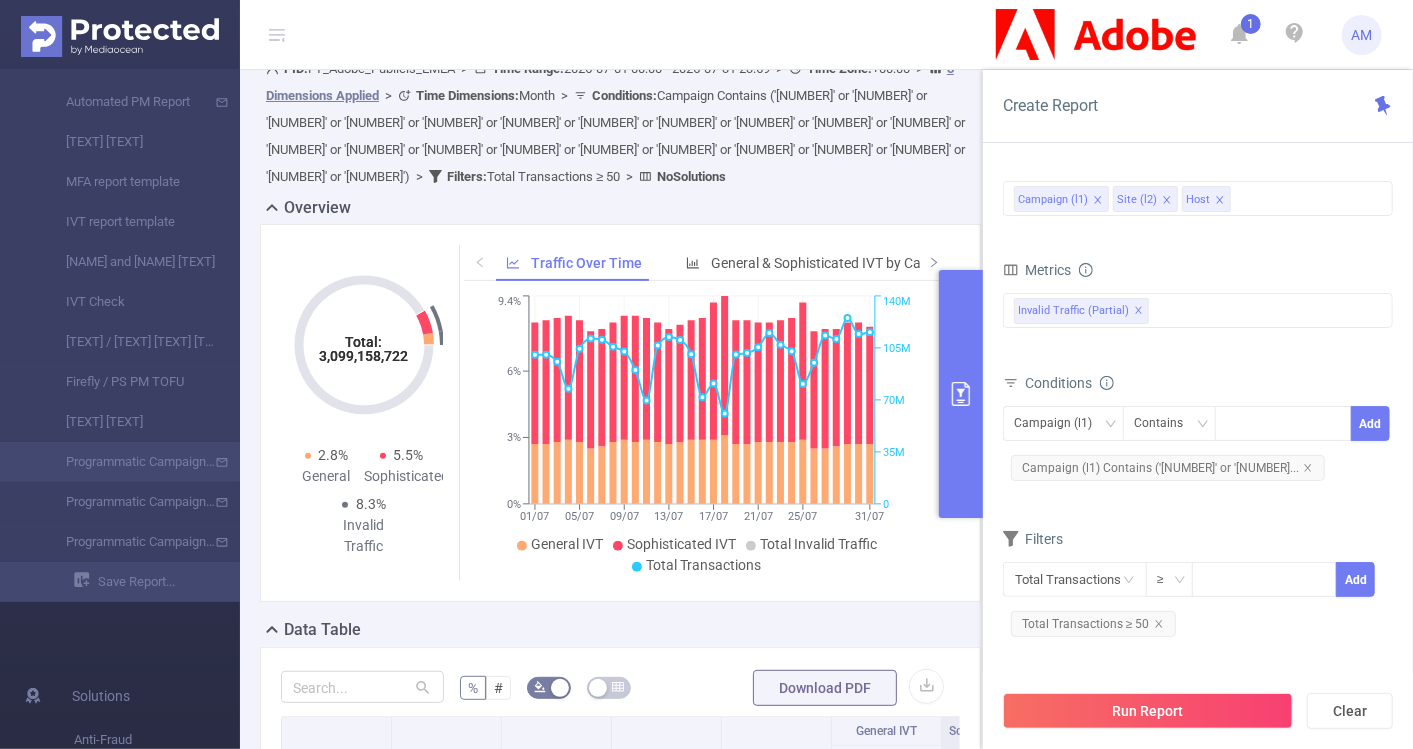 click at bounding box center [961, 394] 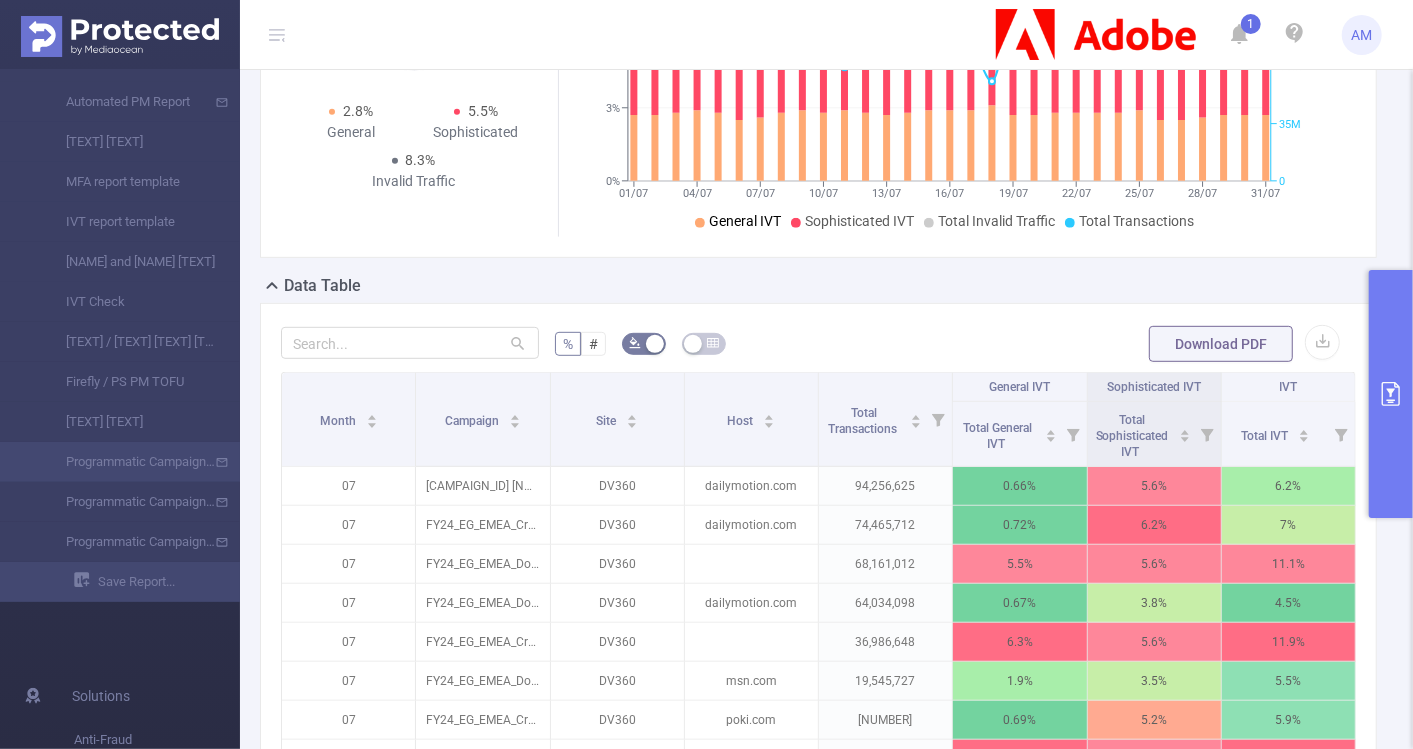 scroll, scrollTop: 446, scrollLeft: 0, axis: vertical 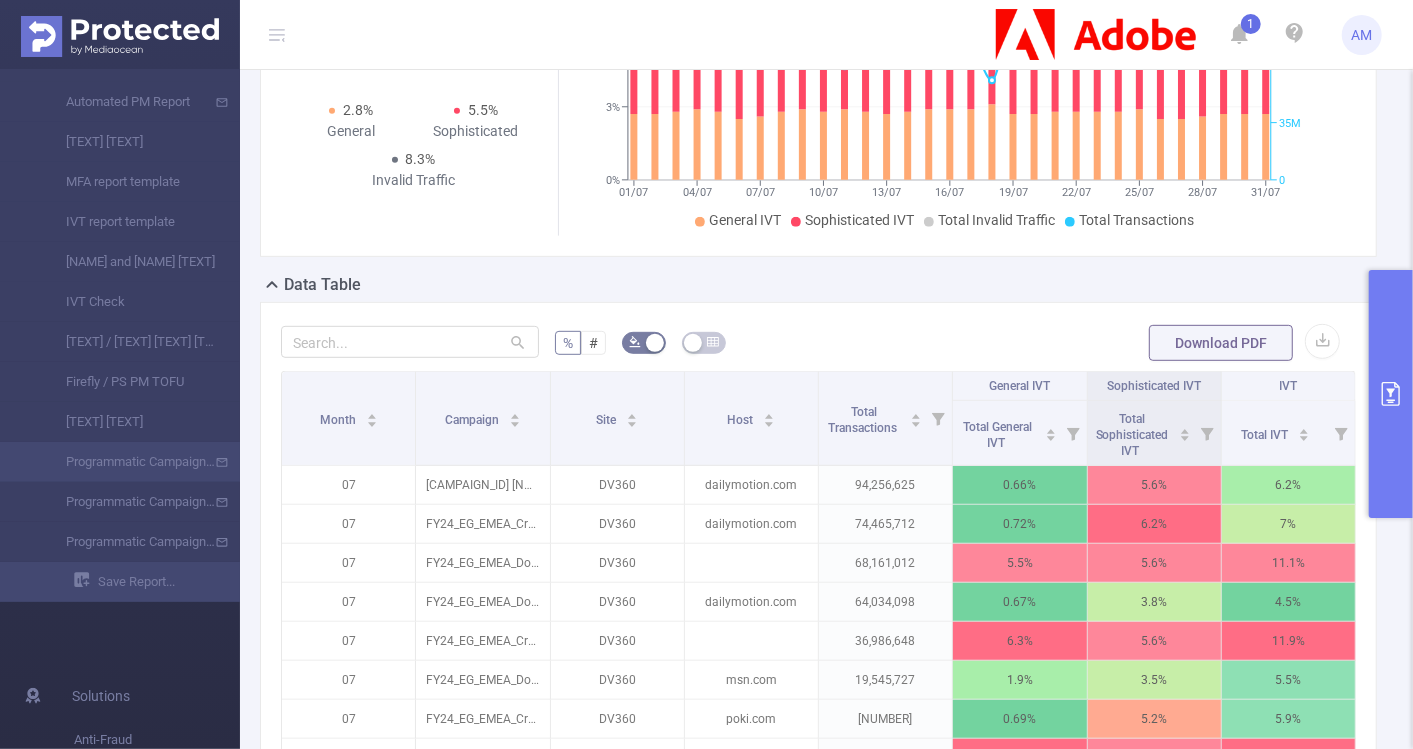click at bounding box center (1391, 394) 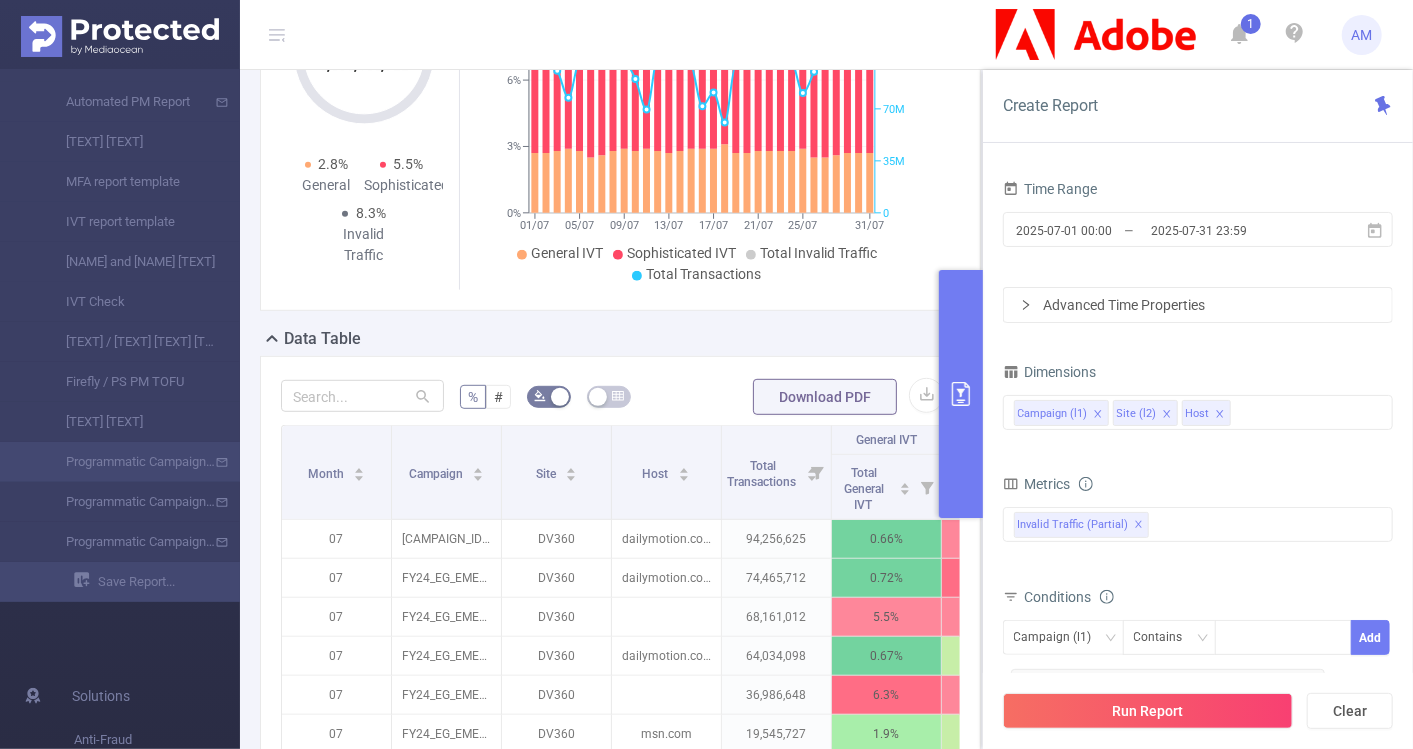click at bounding box center (1220, 414) 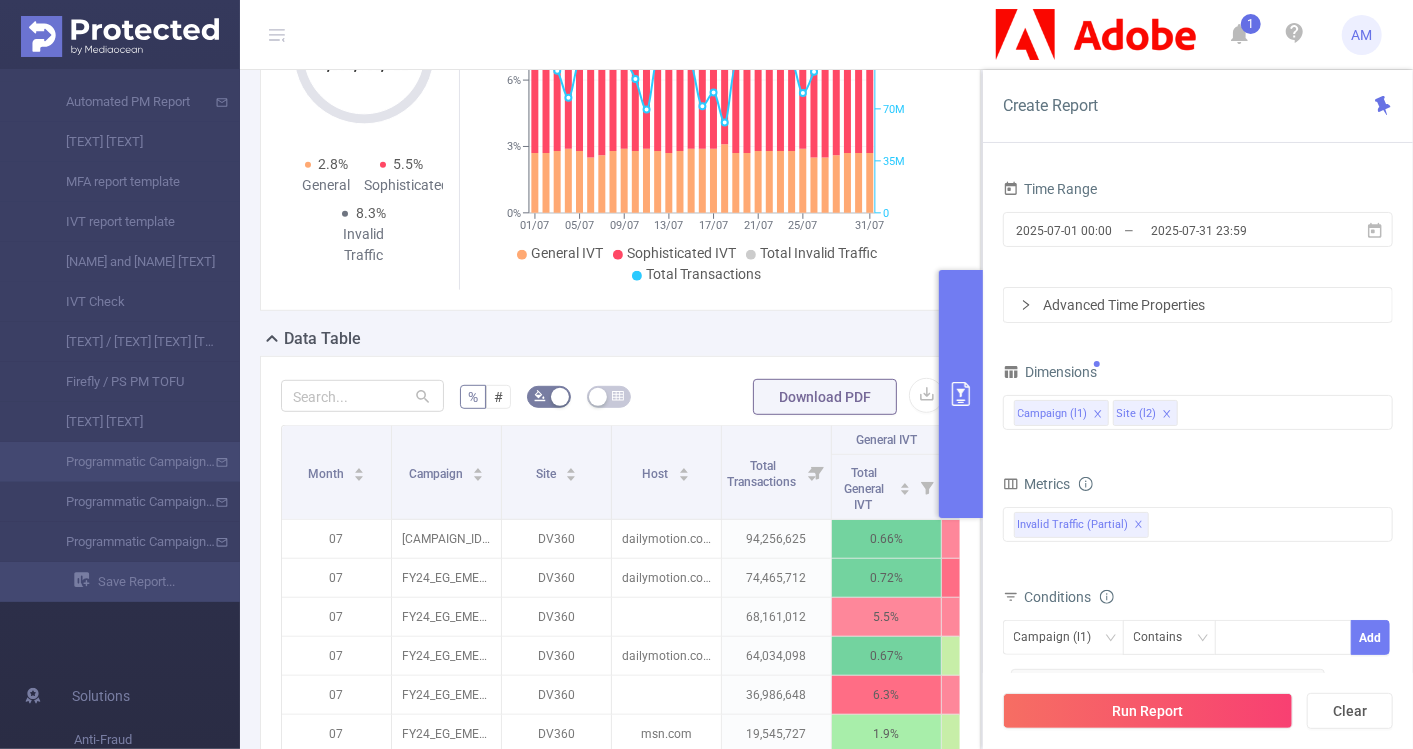 click on "Dimensions Campaign (l1) Site (l2)      Metrics af_fraud af_fraud_bot_virus af_fraud_hostile_tools af_fraud_tunneled_traffic af_fraud_non_malicious_bots af_fraud_view af_fraud_publisher af_fraud_reputation af_susp af_susp_bot_virus af_susp_hostile_tools af_susp_tunneled_traffic af_susp_non_malicious_bots af_susp_view af_susp_publisher af_susp_reputation total_ivt      Conditions  Campaign (l1) Contains   Add    Filters Total Transactions ≥ Add" at bounding box center (1198, 614) 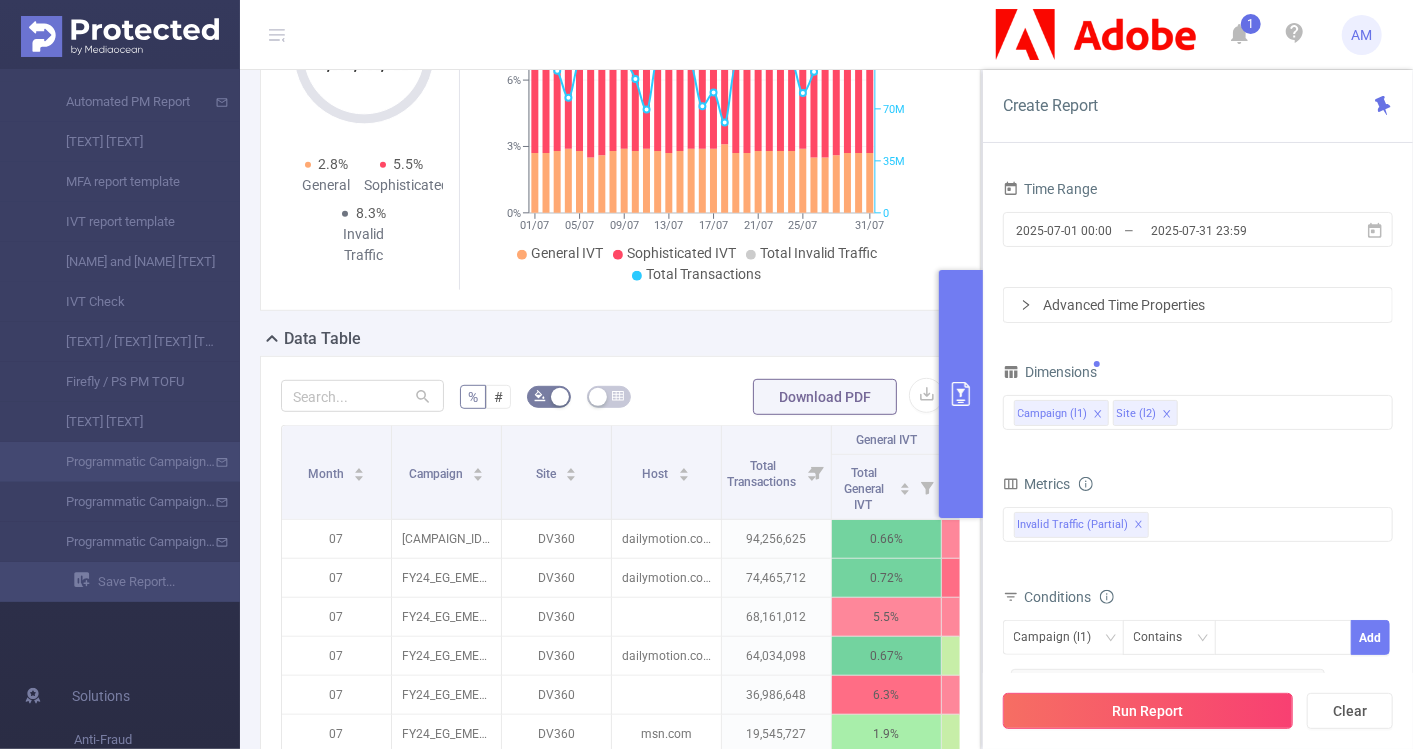 click on "Run Report" at bounding box center (1148, 711) 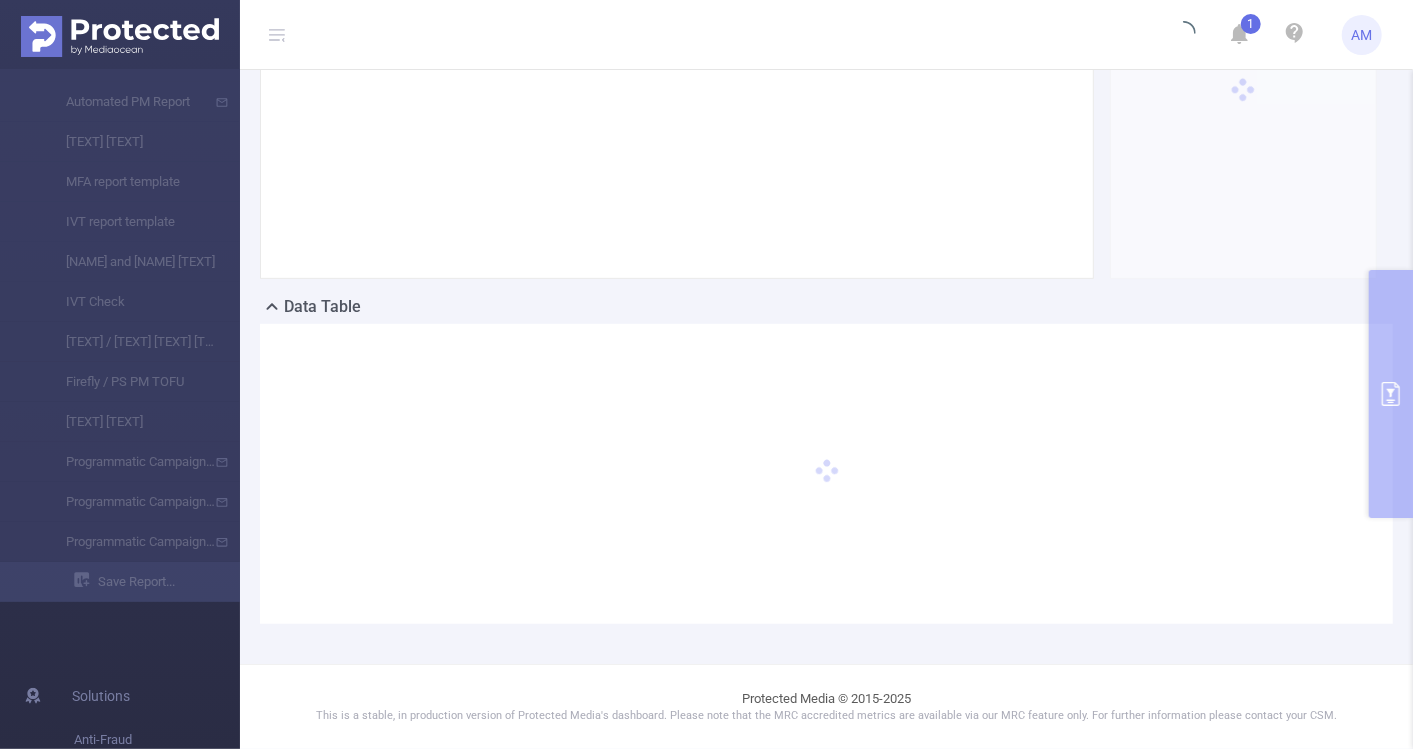 scroll, scrollTop: 404, scrollLeft: 0, axis: vertical 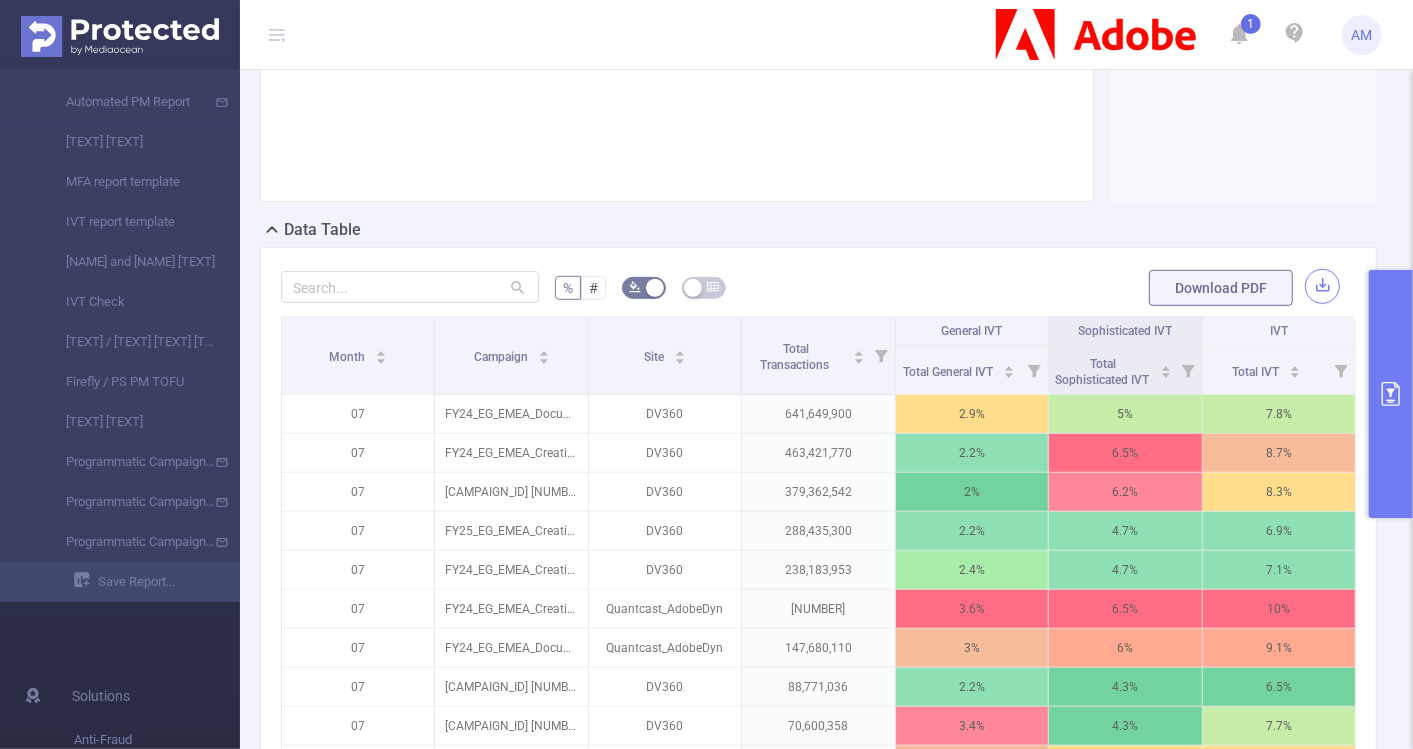 click at bounding box center (1322, 286) 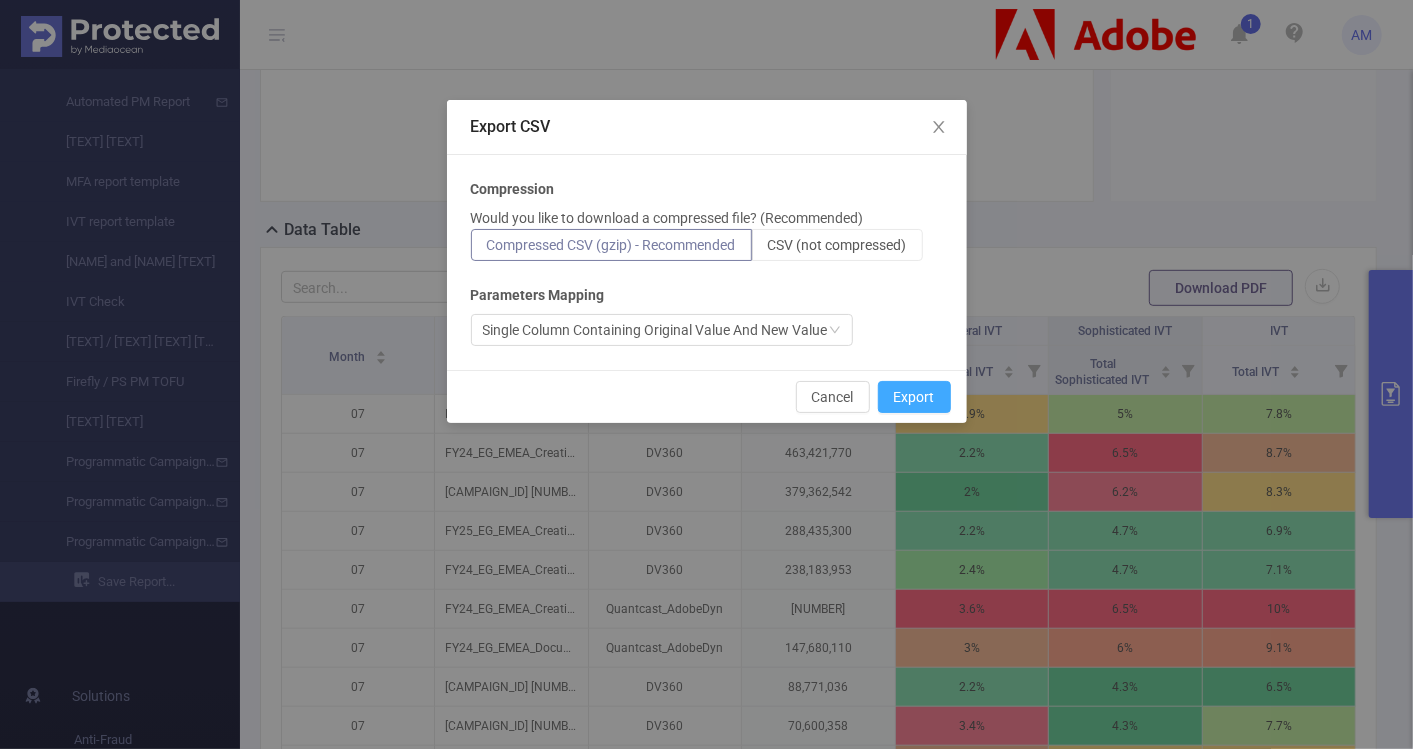 click on "Export" at bounding box center (914, 397) 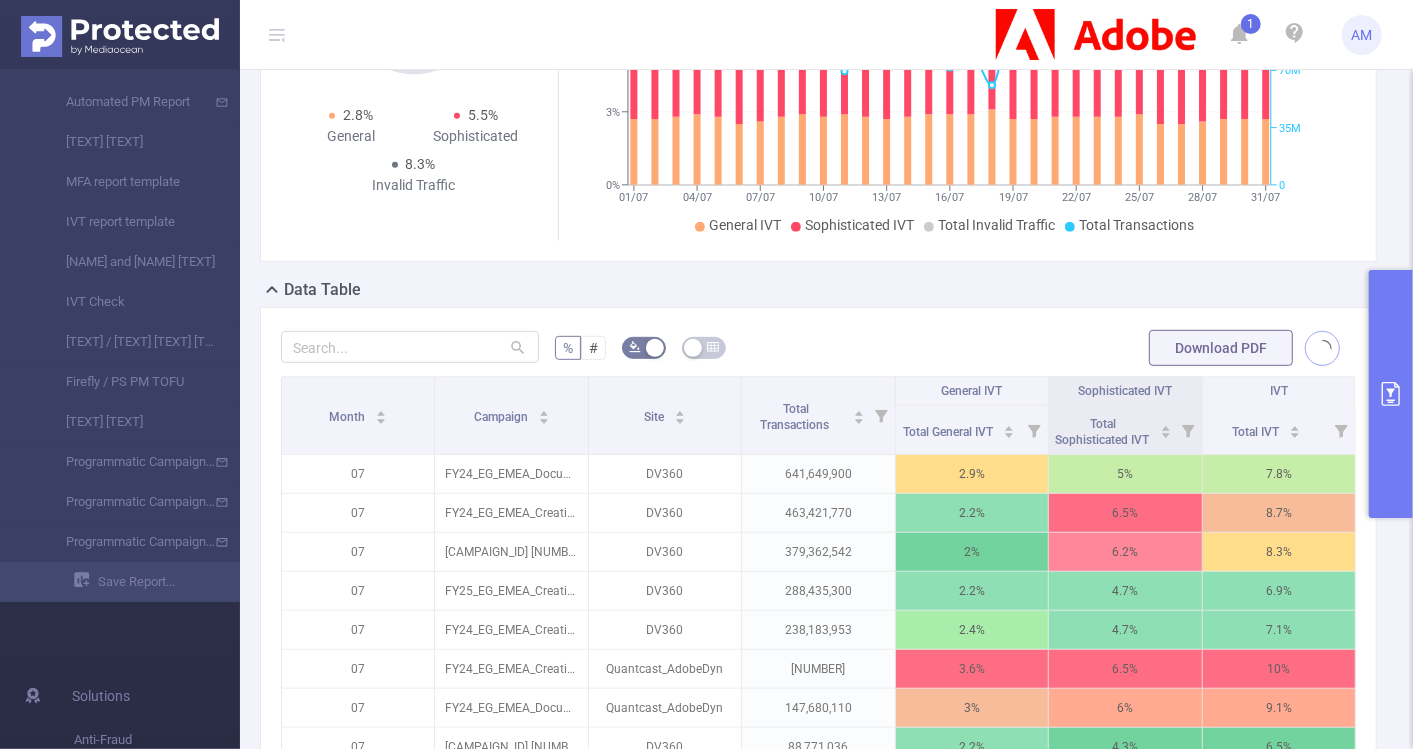scroll, scrollTop: 422, scrollLeft: 0, axis: vertical 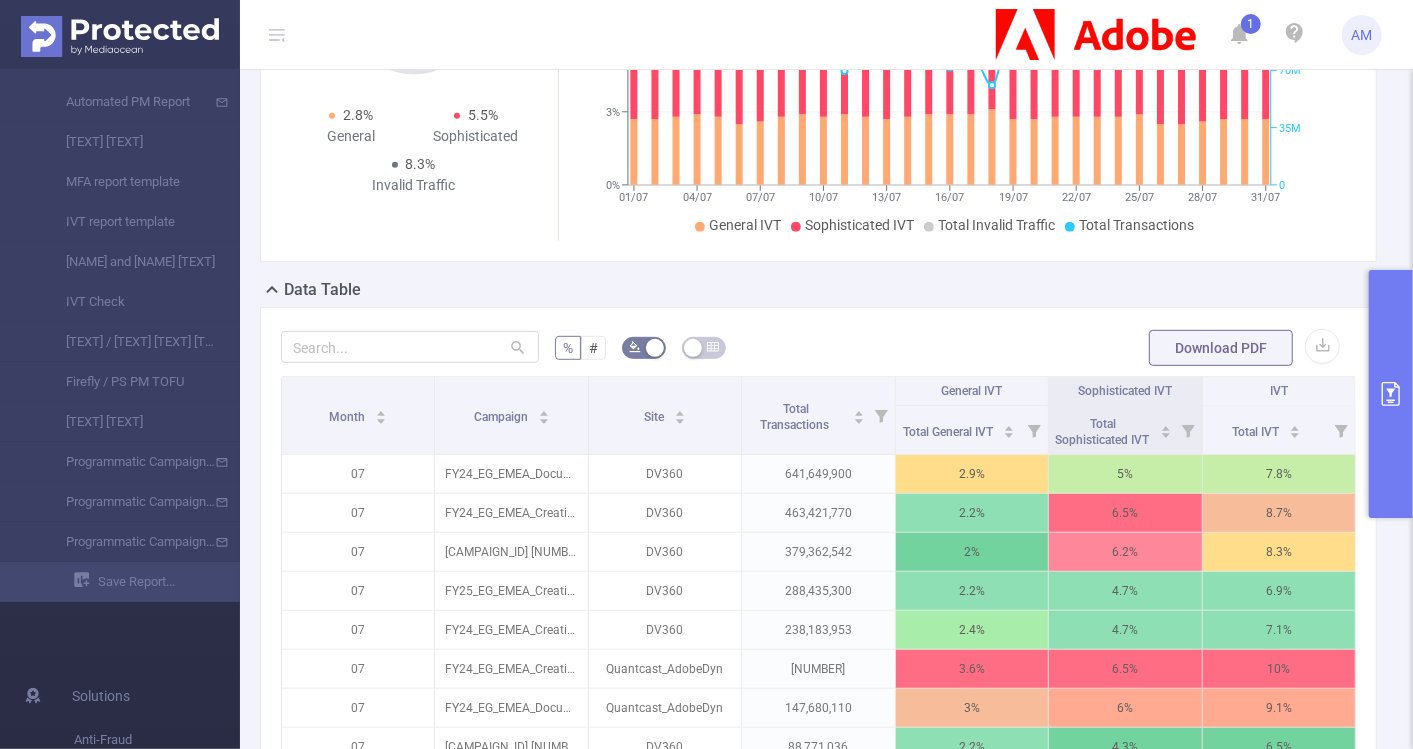 click at bounding box center (1391, 394) 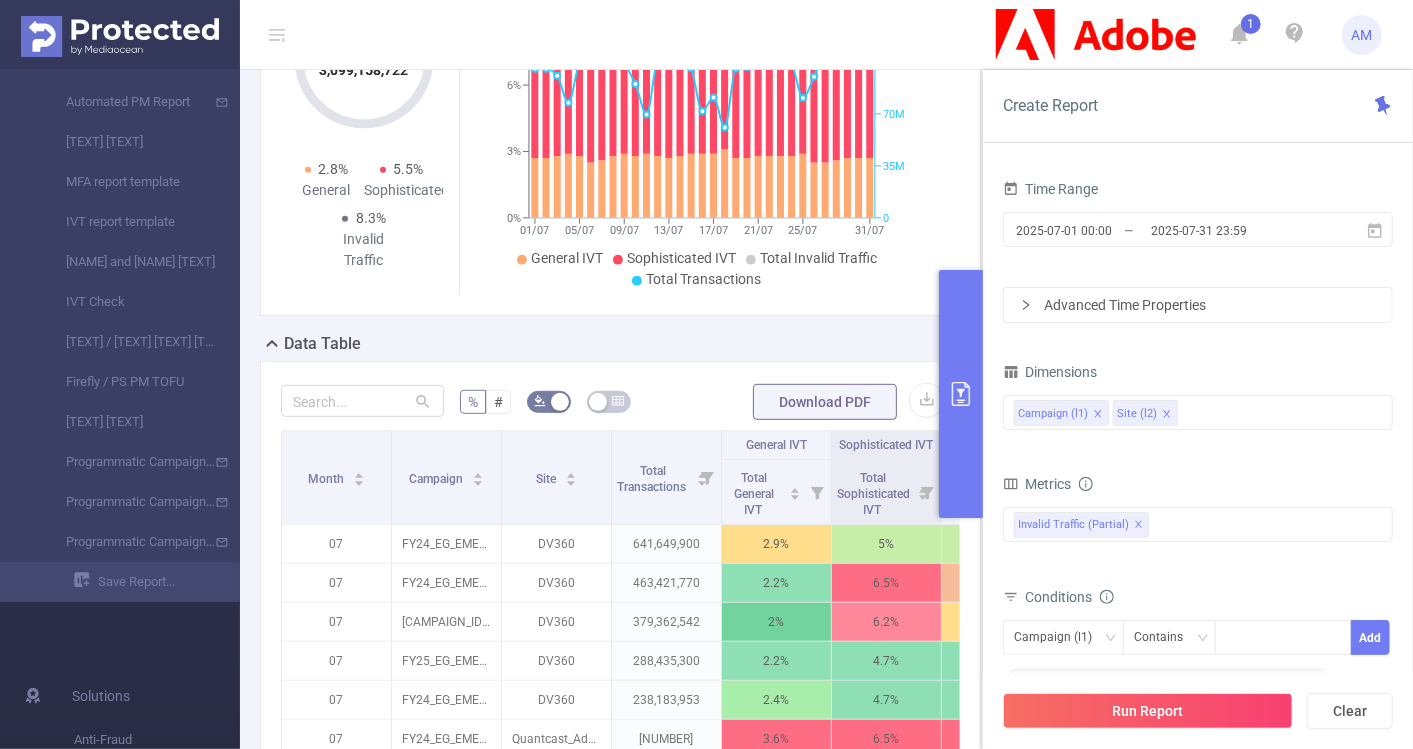 click on "Metrics" at bounding box center (1198, 486) 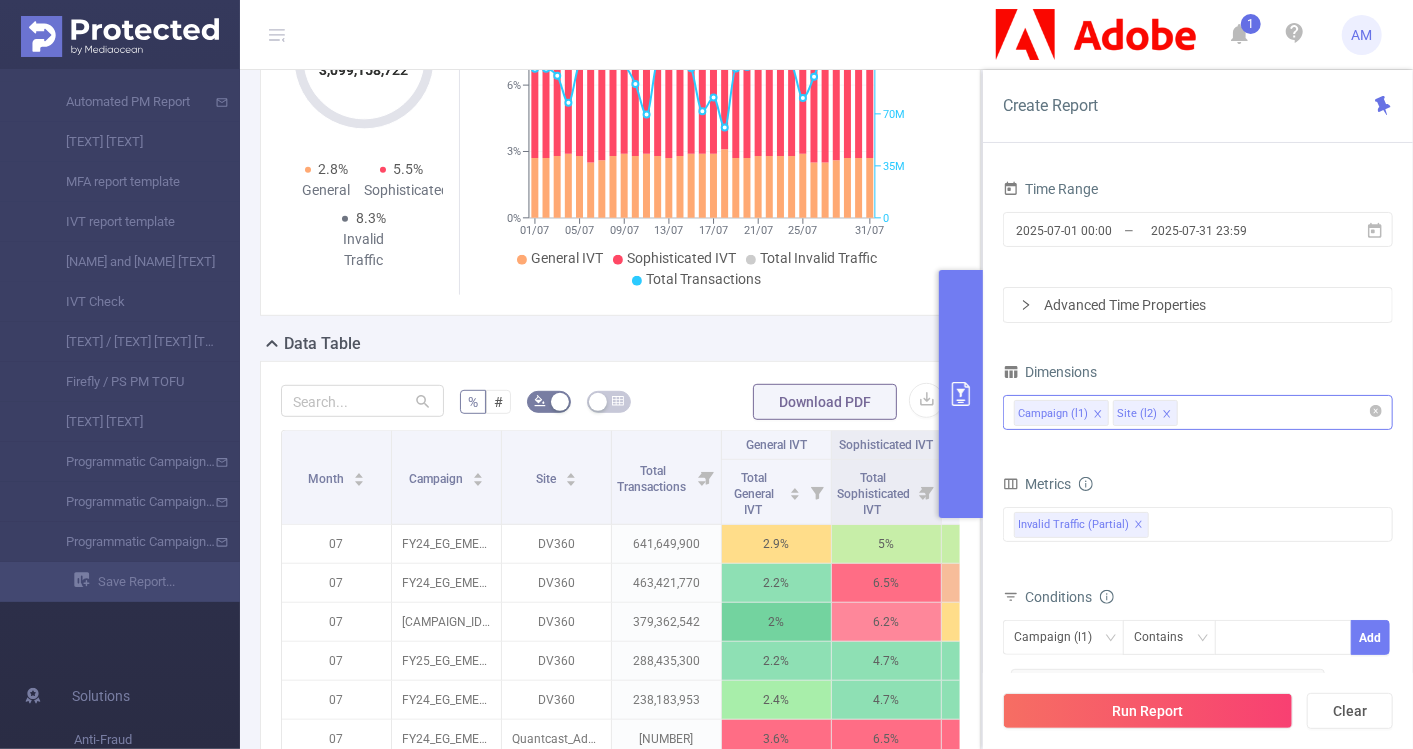 click on "Campaign (l1) Site (l2)" at bounding box center [1198, 412] 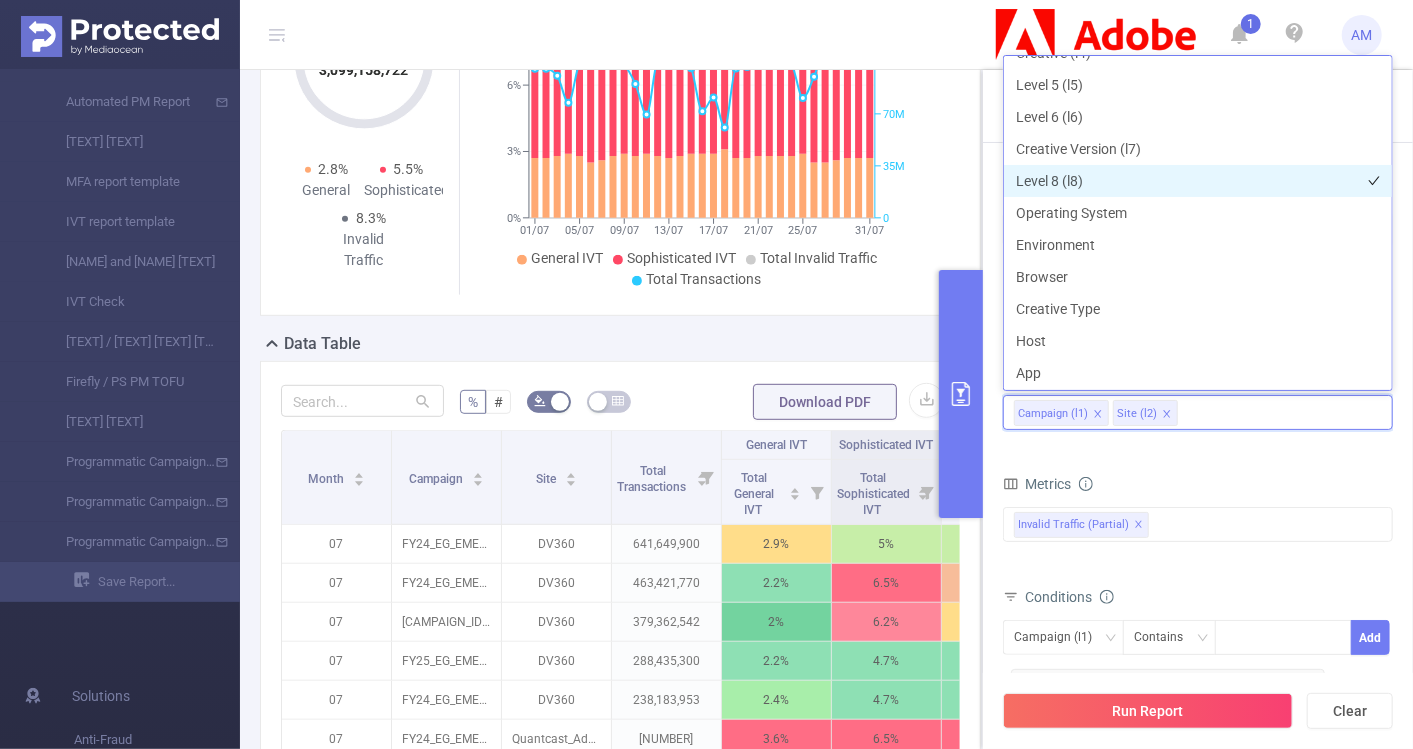 scroll, scrollTop: 184, scrollLeft: 0, axis: vertical 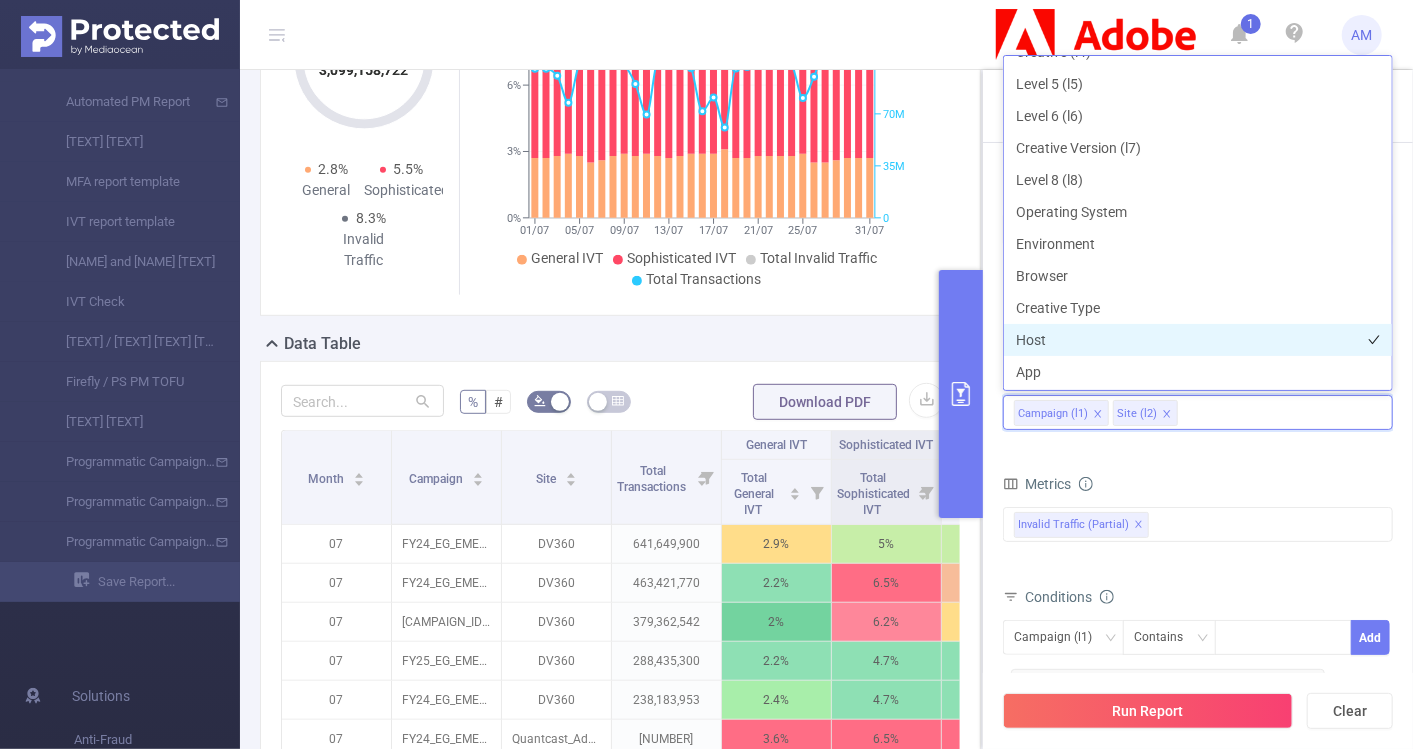 click on "Host" at bounding box center [1198, 340] 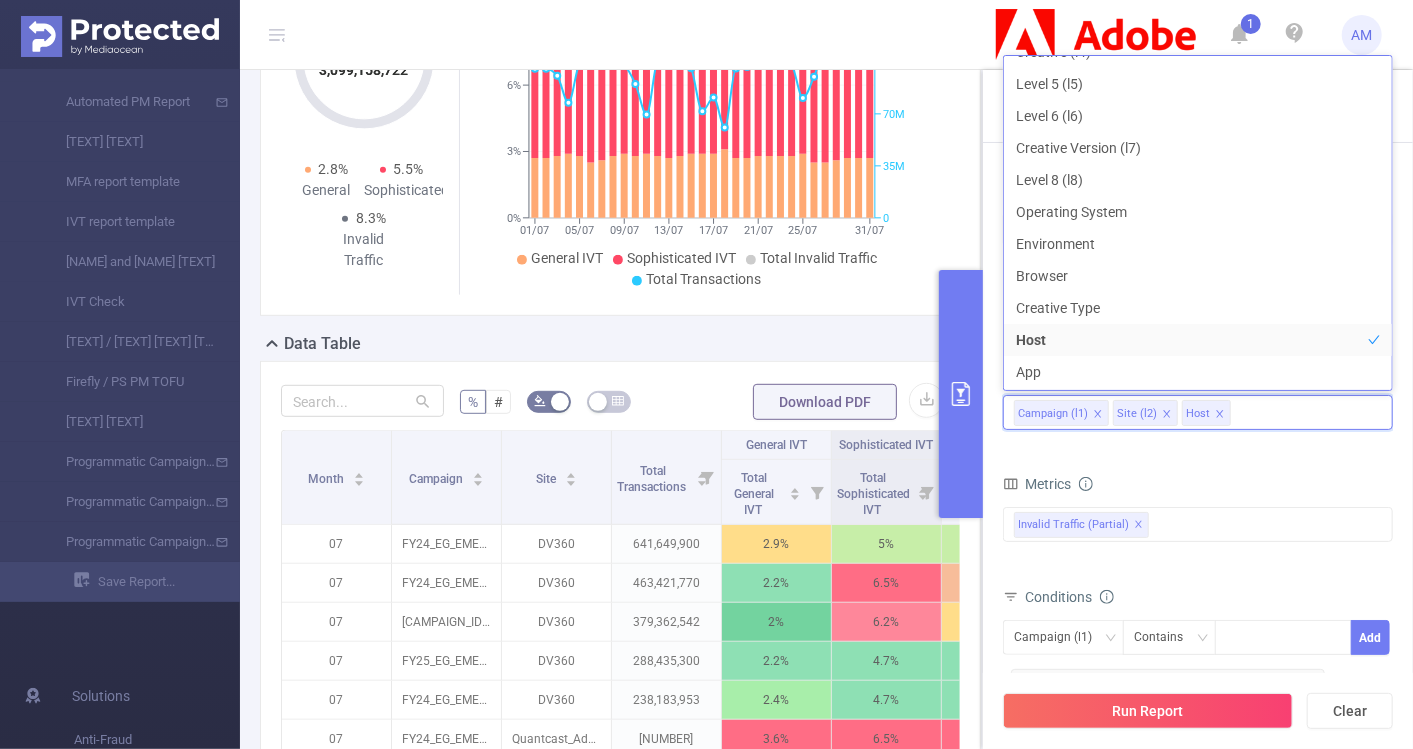 click on "Dimensions Campaign (l1) Site (l2) Host      Metrics af_fraud af_fraud_bot_virus af_fraud_hostile_tools af_fraud_tunneled_traffic af_fraud_non_malicious_bots af_fraud_view af_fraud_publisher af_fraud_reputation af_susp af_susp_bot_virus af_susp_hostile_tools af_susp_tunneled_traffic af_susp_non_malicious_bots af_susp_view af_susp_publisher af_susp_reputation total_ivt Total Blocked *Geo Mismatch *Site List App List Keyword List Content Negative Sentiment Language Mismatch Invalid Traffic *Brand Safety Categories IAB Content Category *Classified Total IVT Pre-Blocking Insights All Categories Total General IVT Data Centers Disclosed Bots Known Crawlers Irregular Activity Non-rendered Ads Total Sophisticated IVT Proxy Traffic Automated and Emulated Activity Inventory Spoofing Falsified or Manipulated Incentivized, Malware, or Out-of-Store Obstructed Ads Undisclosed Detection *Adult & Explicit Sexual Content *Arms *Crime *Death Injury & Military Conflict *Online Piracy *Hate Speech & Acts of Aggression" at bounding box center [1198, 614] 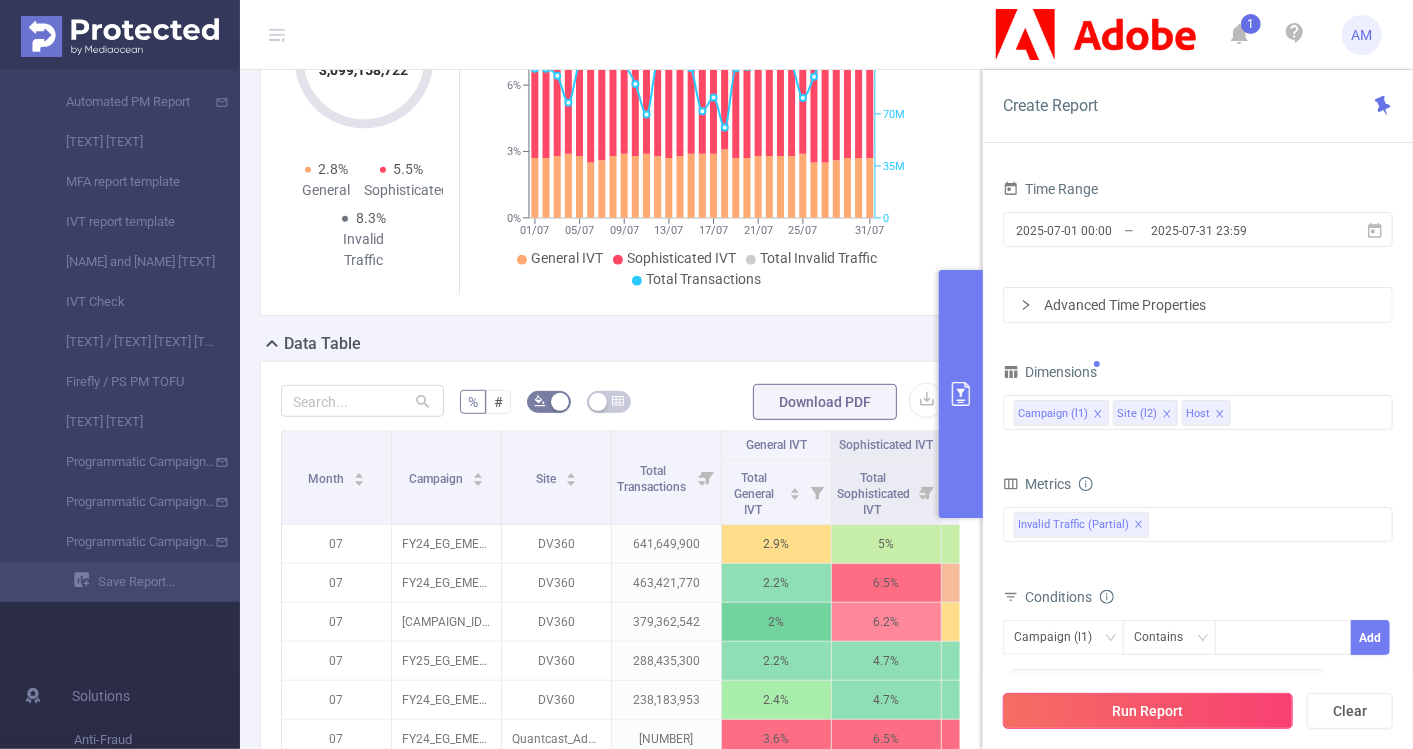 click on "Run Report" at bounding box center (1148, 711) 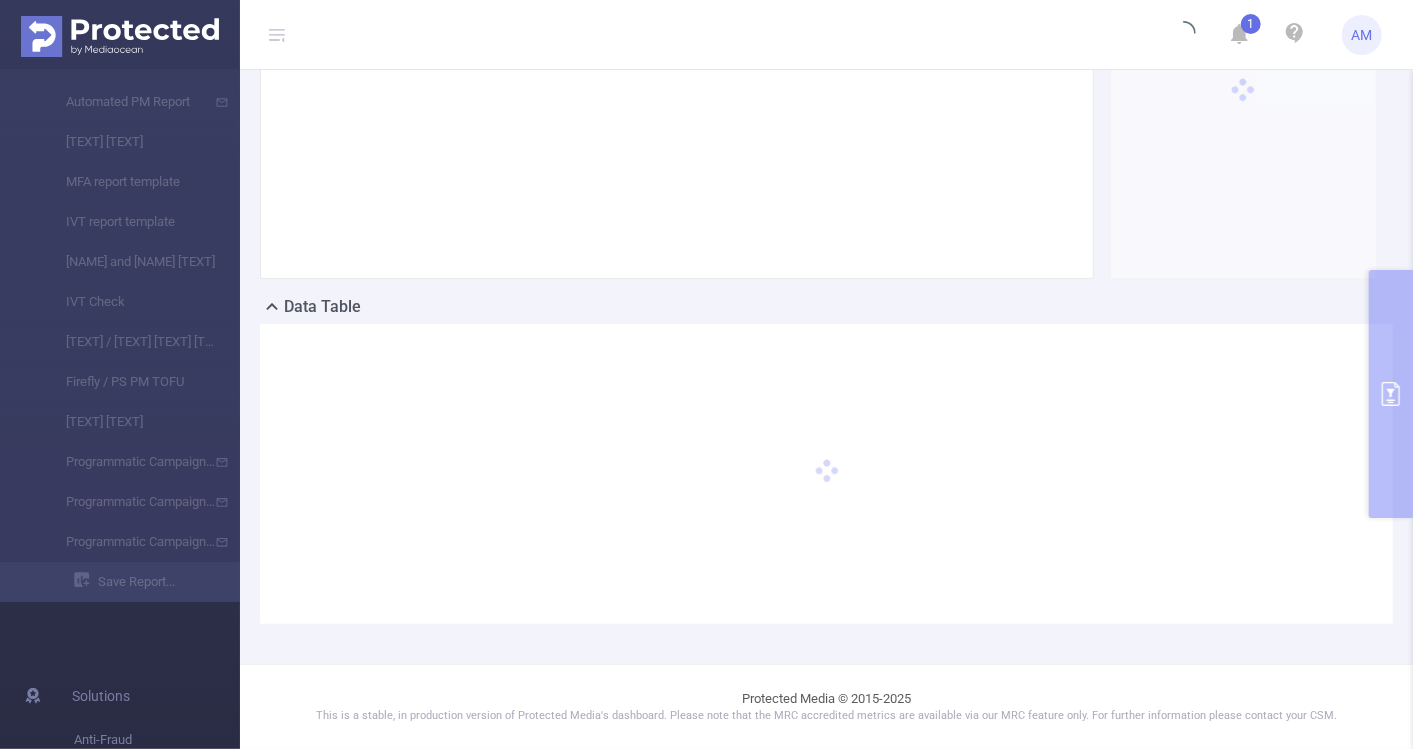 scroll, scrollTop: 404, scrollLeft: 0, axis: vertical 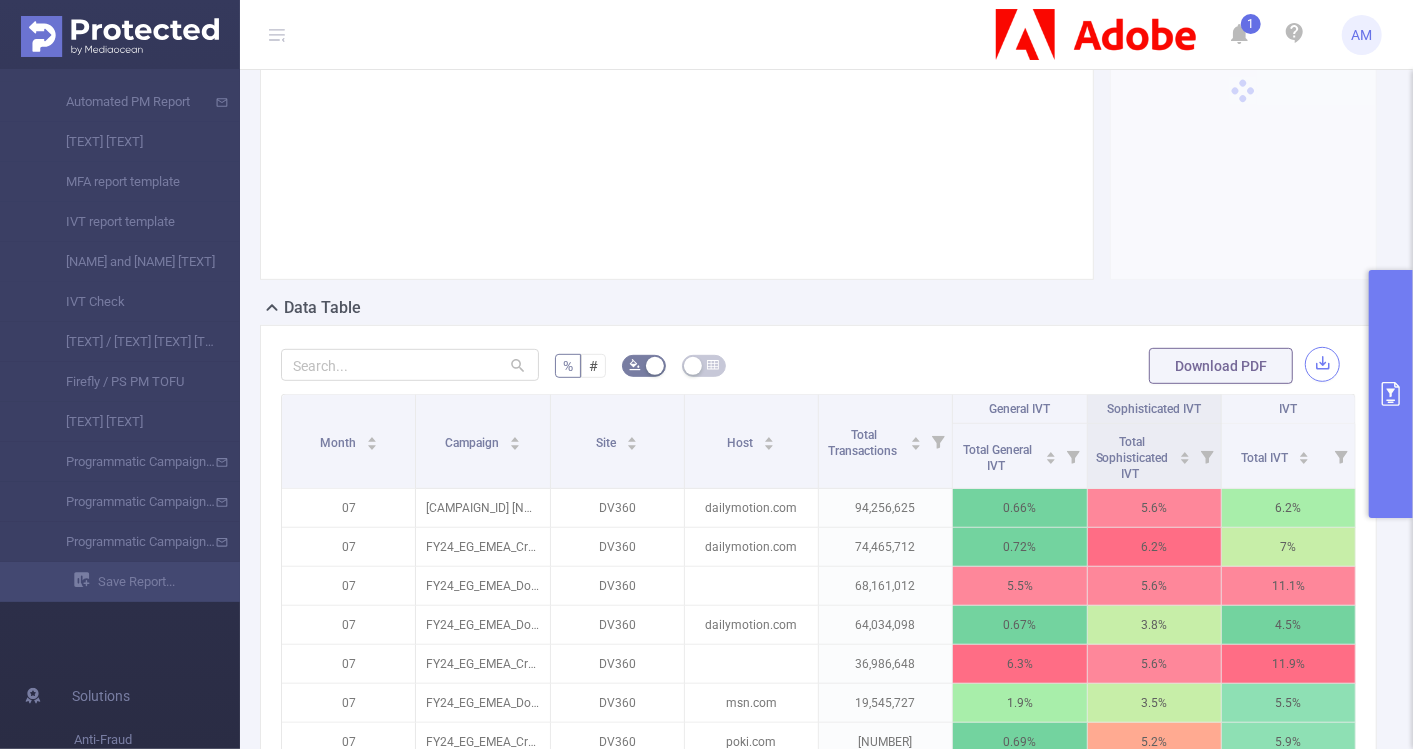 click at bounding box center (1322, 364) 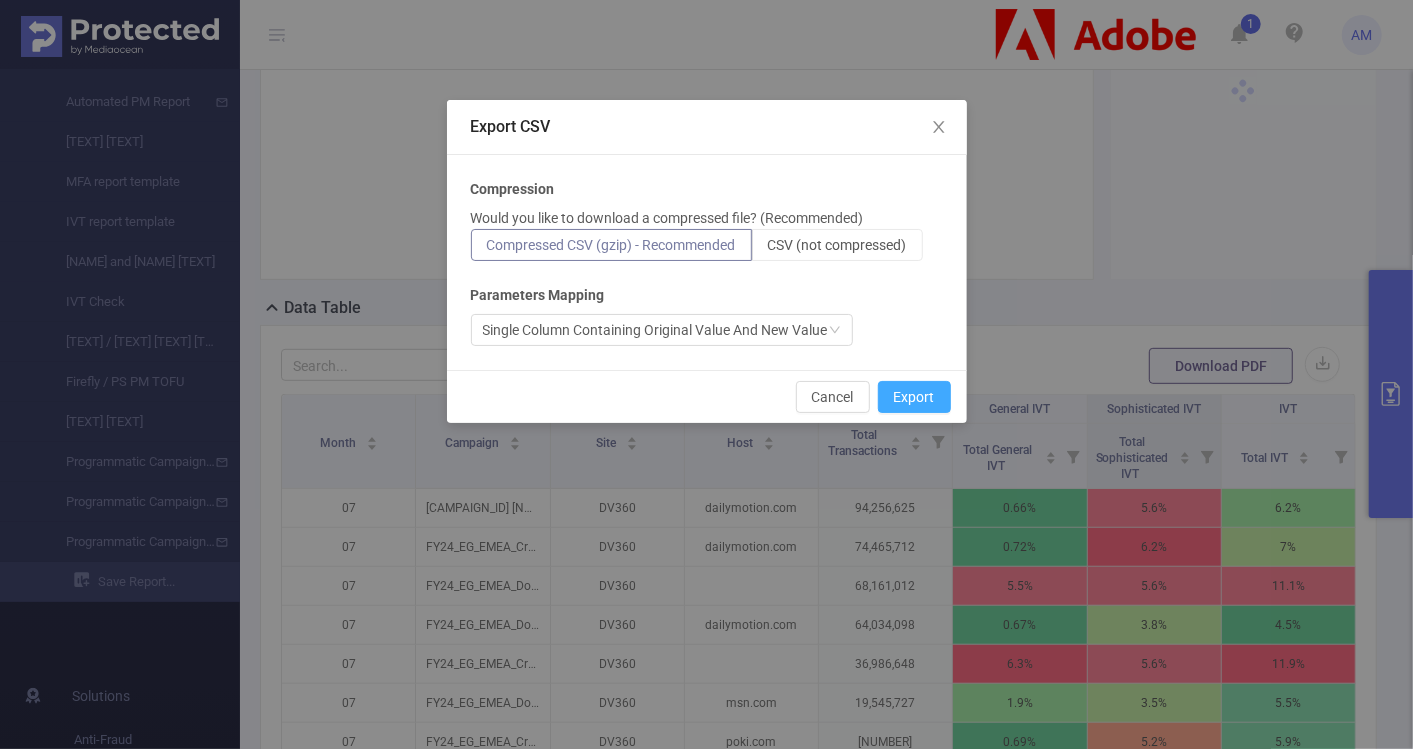 click on "Export" at bounding box center (914, 397) 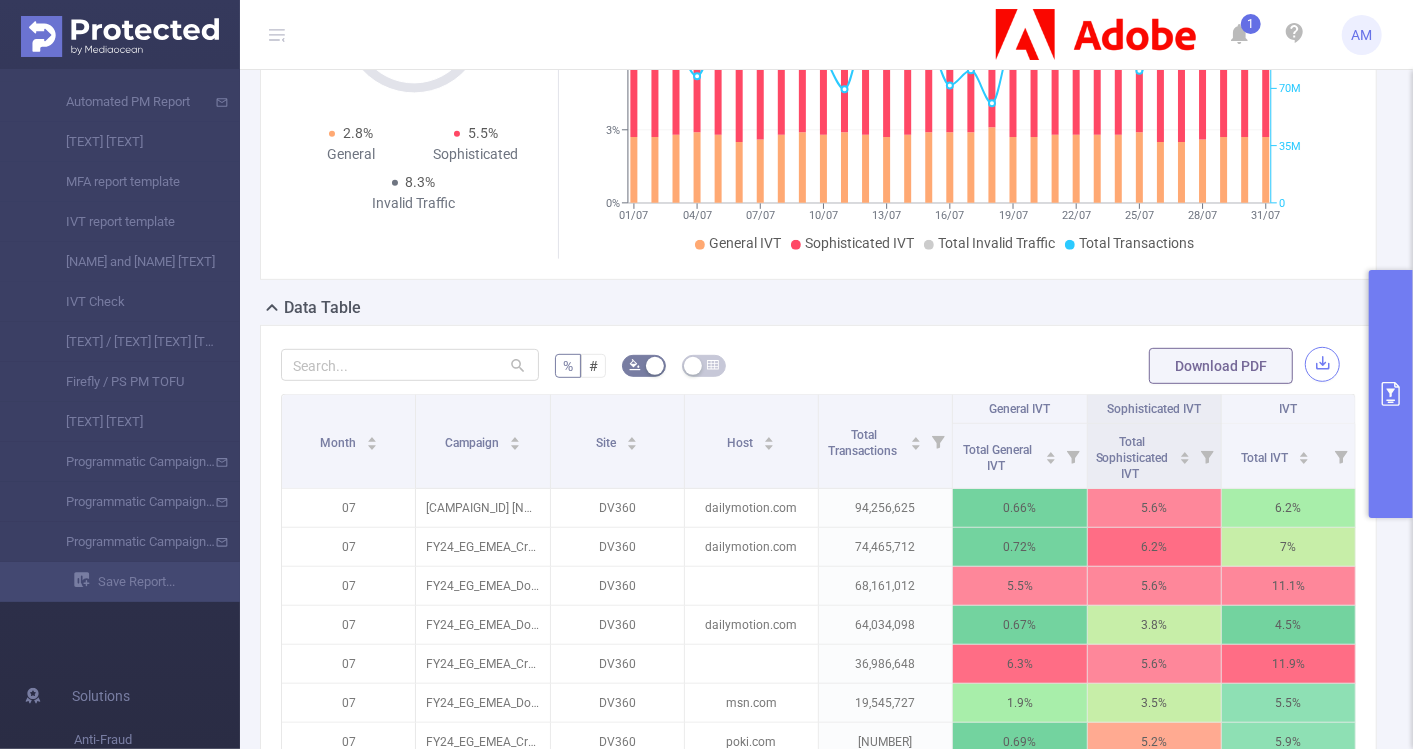 click at bounding box center (1322, 364) 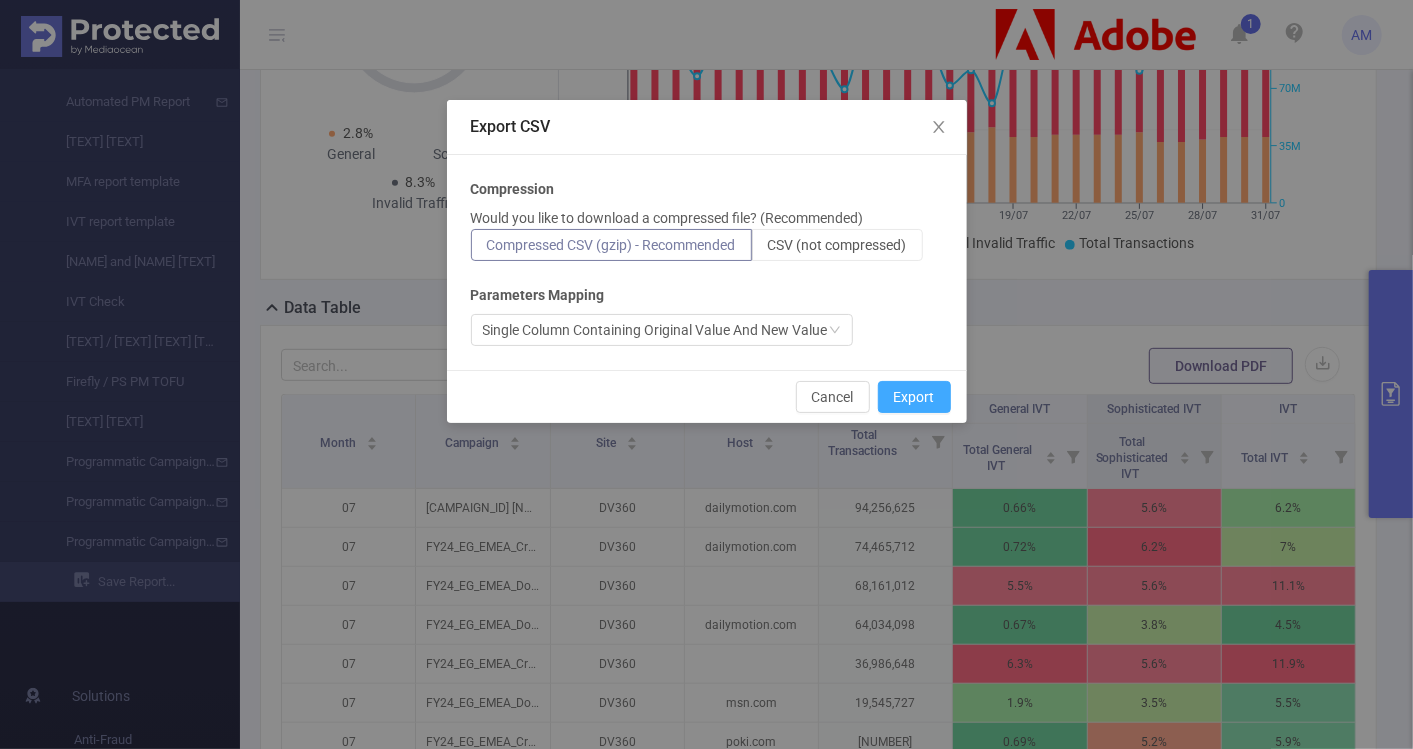 click on "Export" at bounding box center (914, 397) 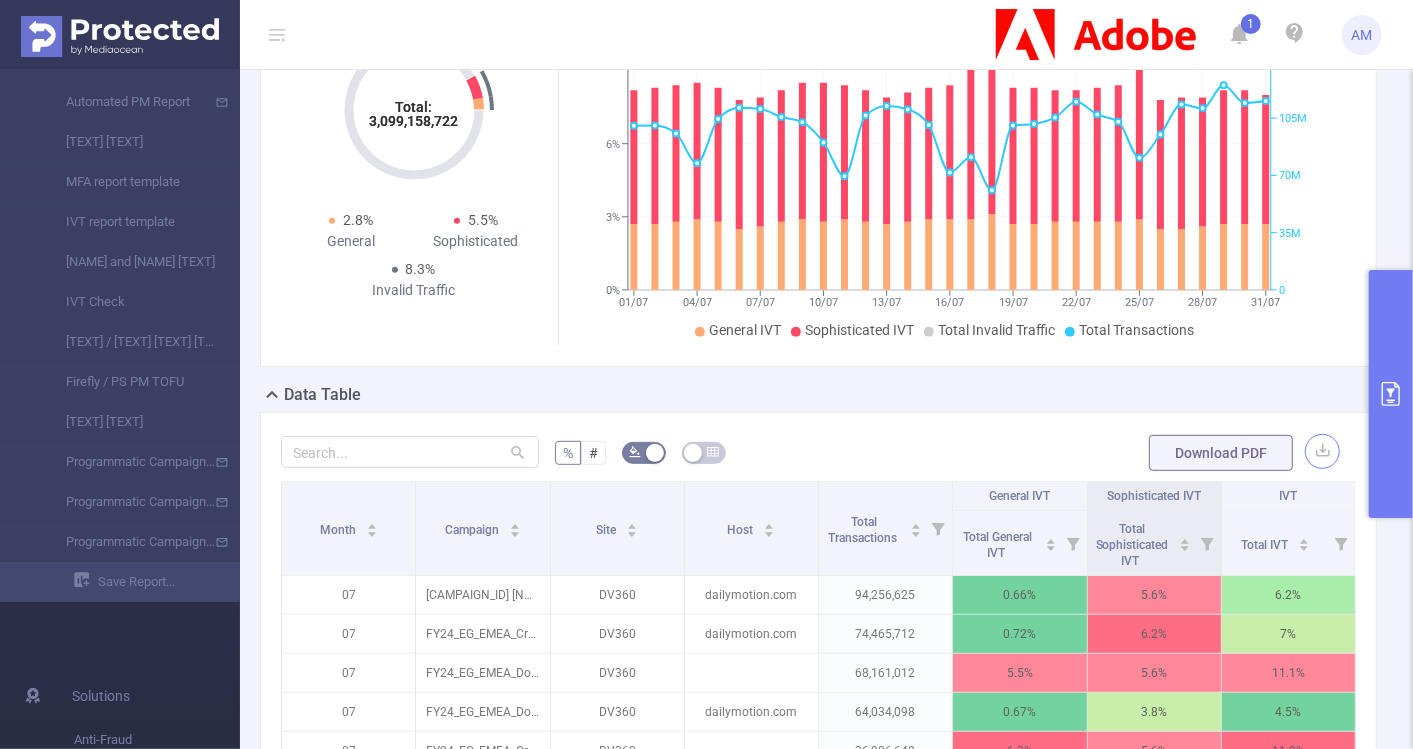 scroll, scrollTop: 324, scrollLeft: 0, axis: vertical 